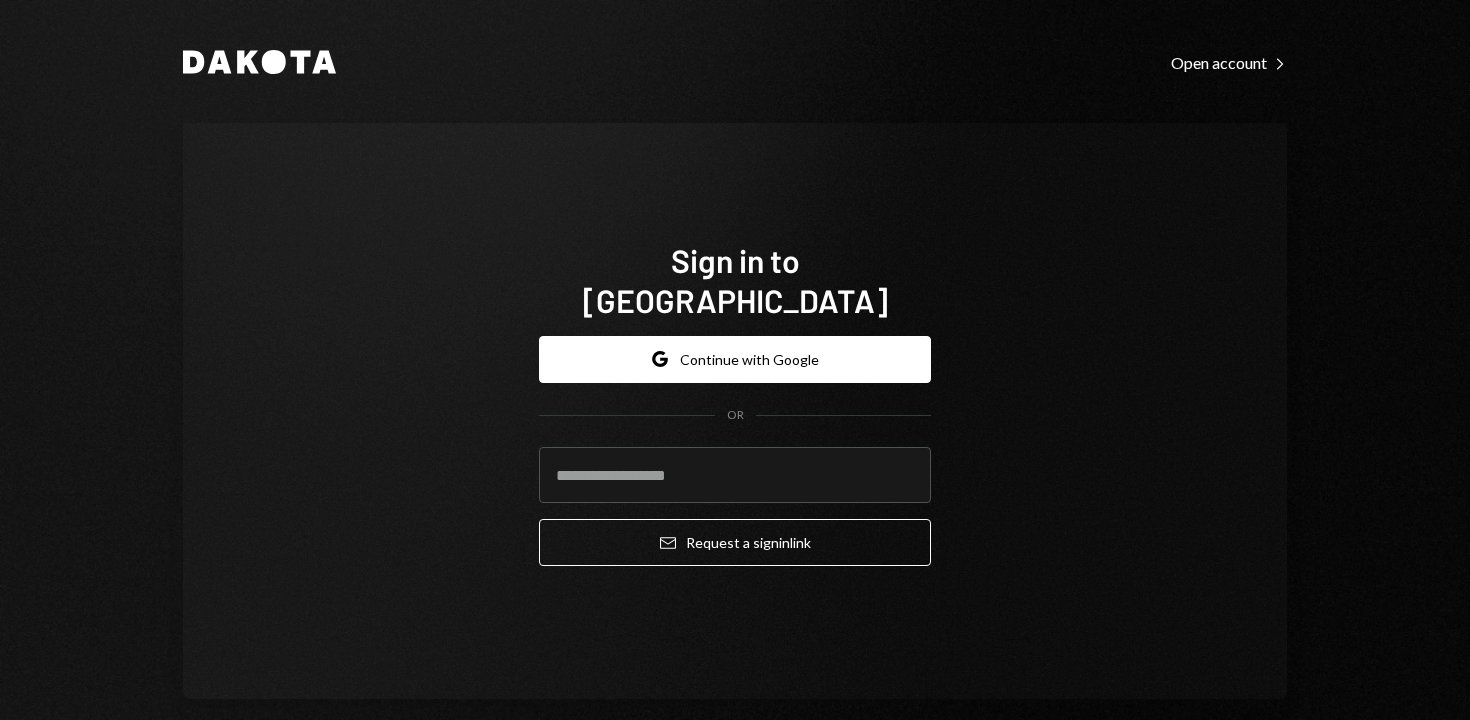 scroll, scrollTop: 0, scrollLeft: 0, axis: both 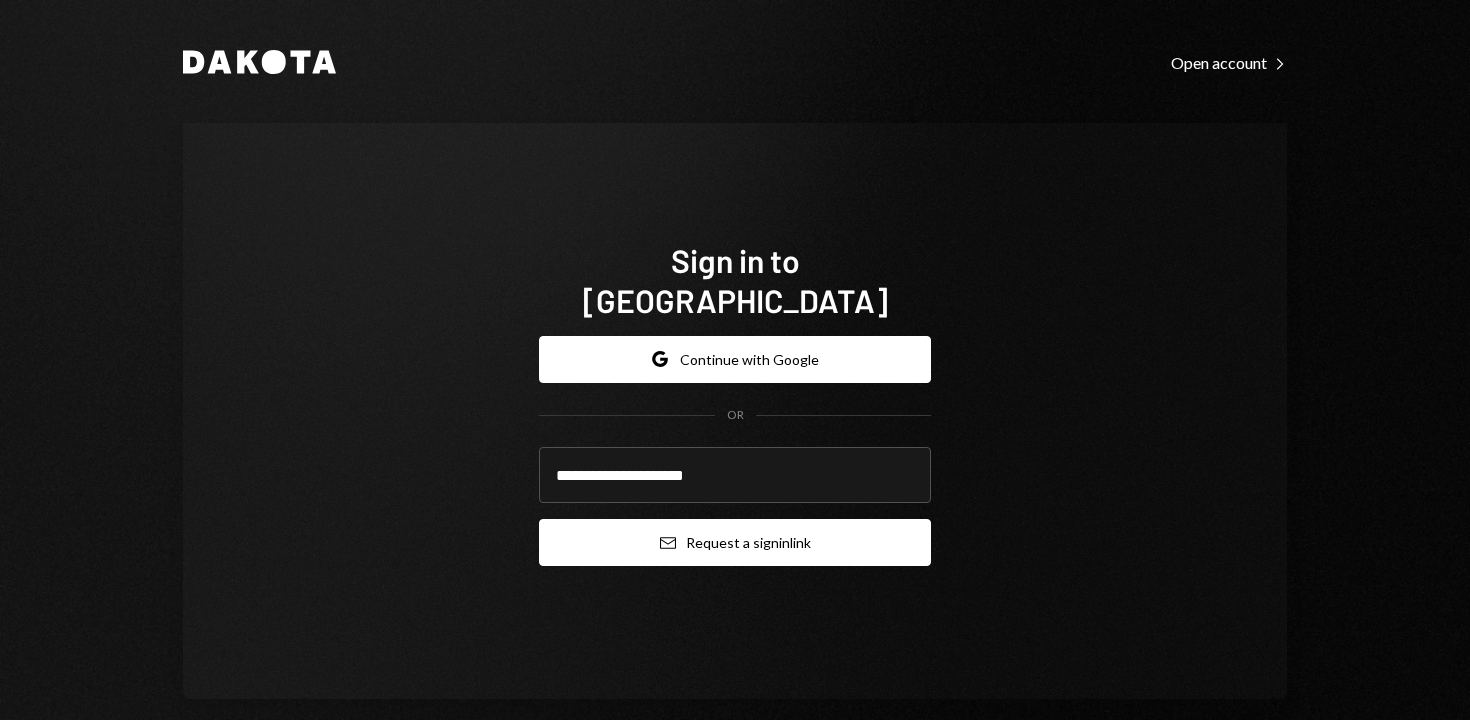 click on "Email Request a sign  in  link" at bounding box center (735, 542) 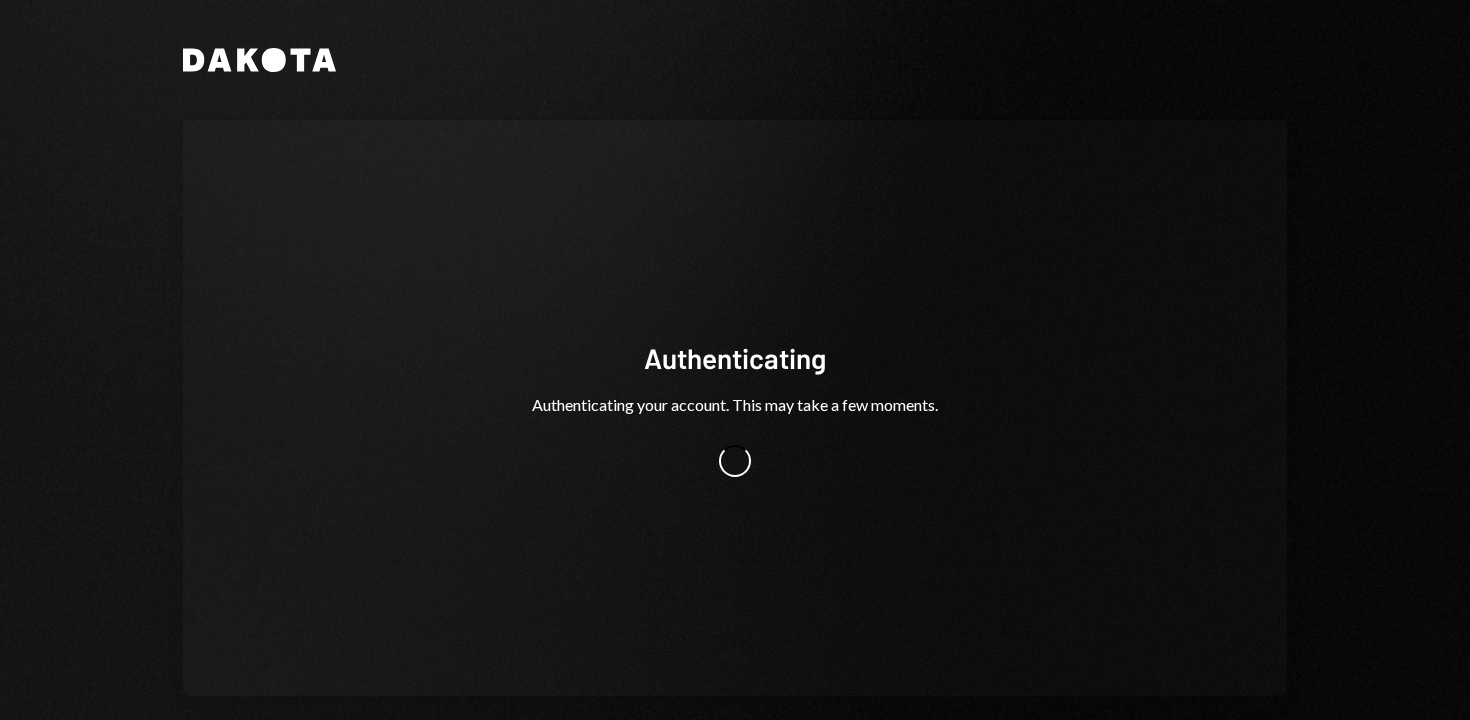 scroll, scrollTop: 0, scrollLeft: 0, axis: both 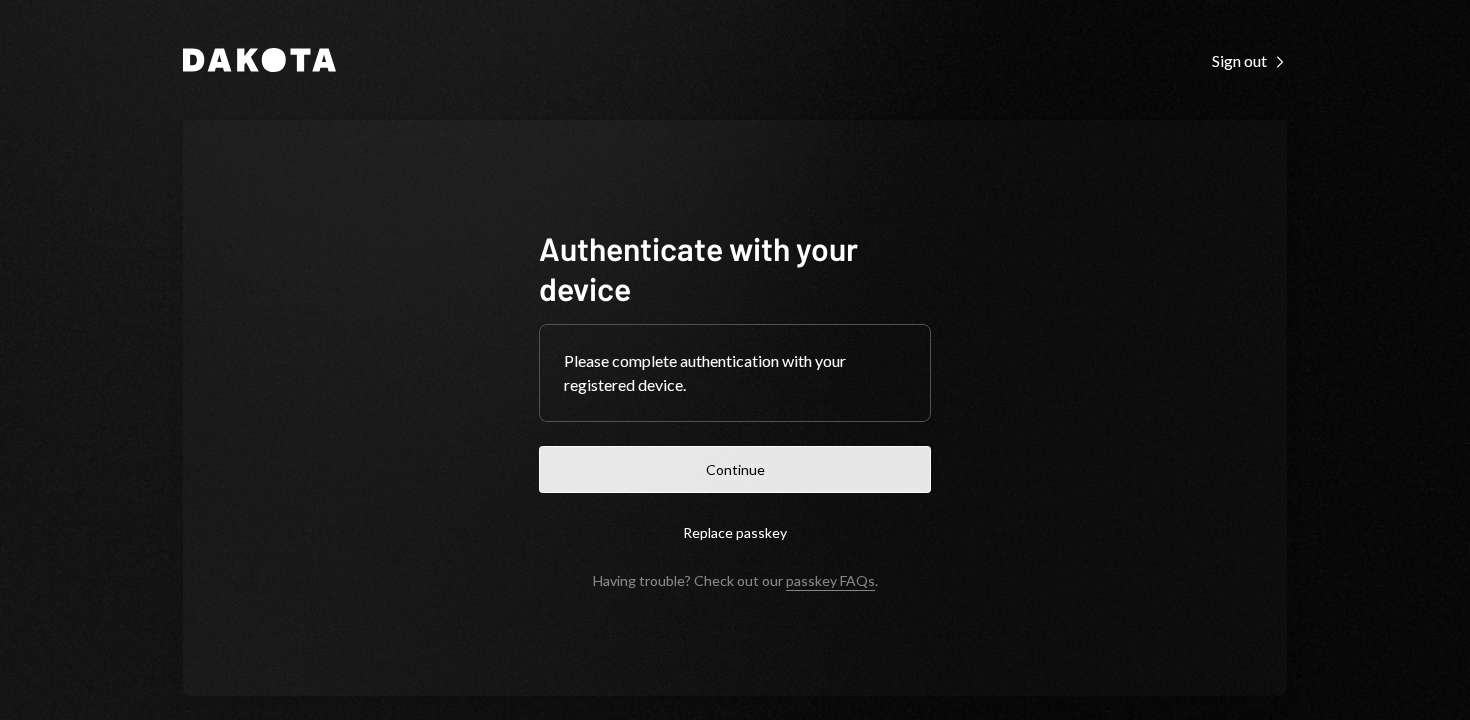 click on "Continue" at bounding box center [735, 469] 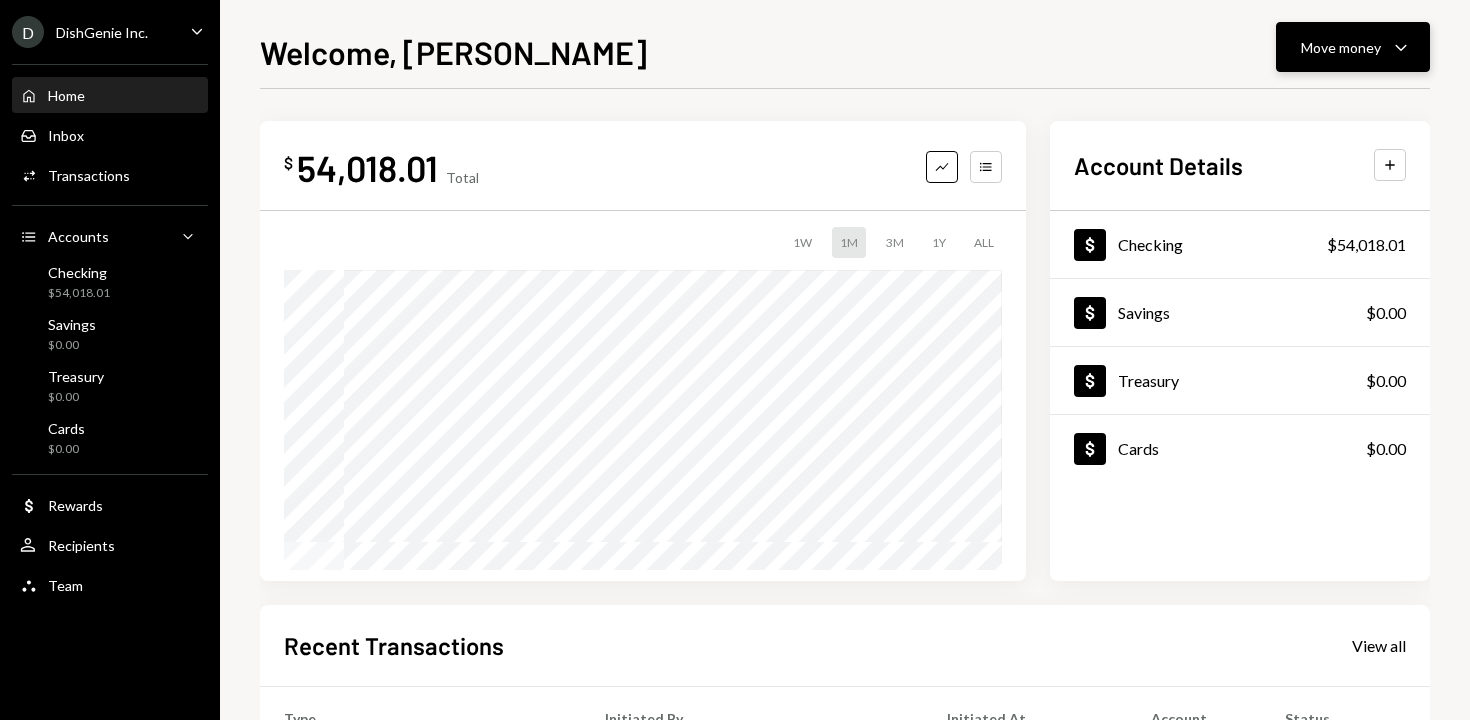 click on "Move money" at bounding box center [1341, 47] 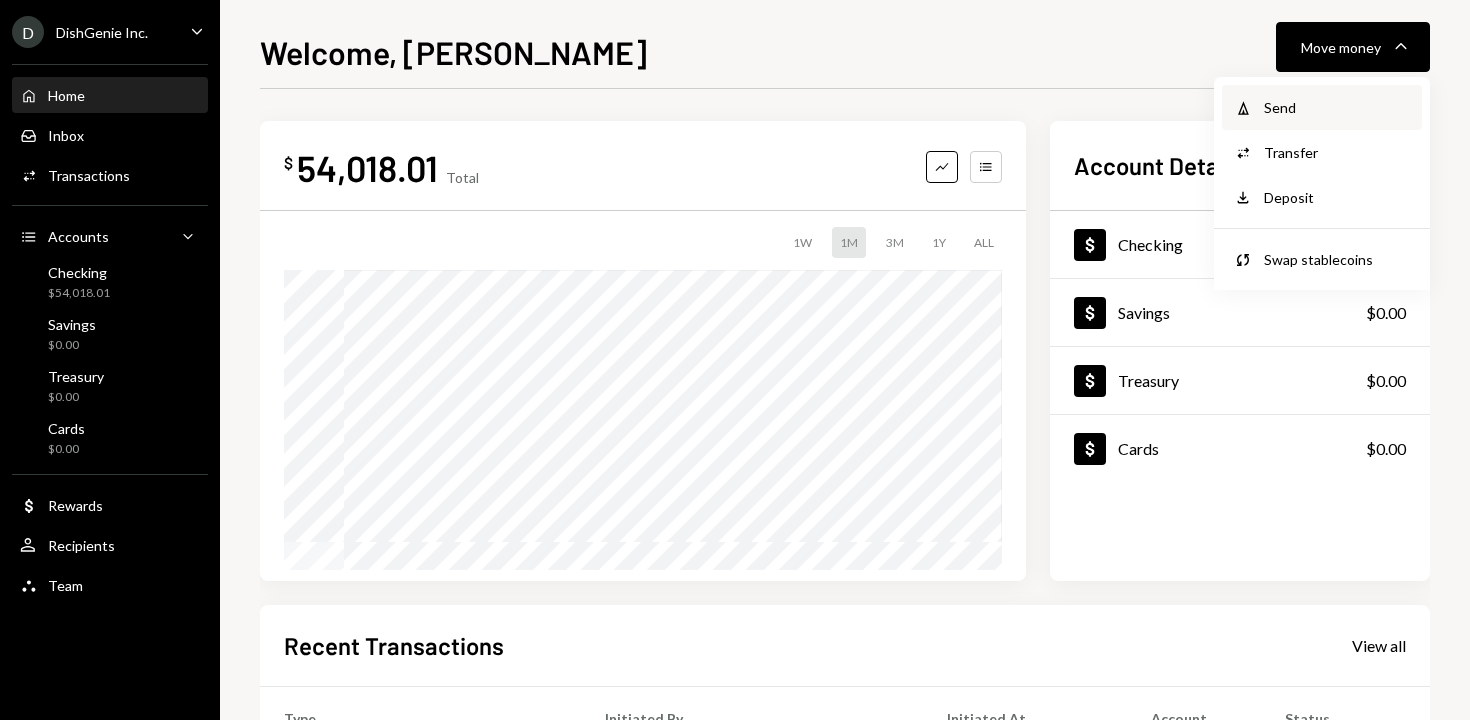 click on "Send" at bounding box center [1337, 107] 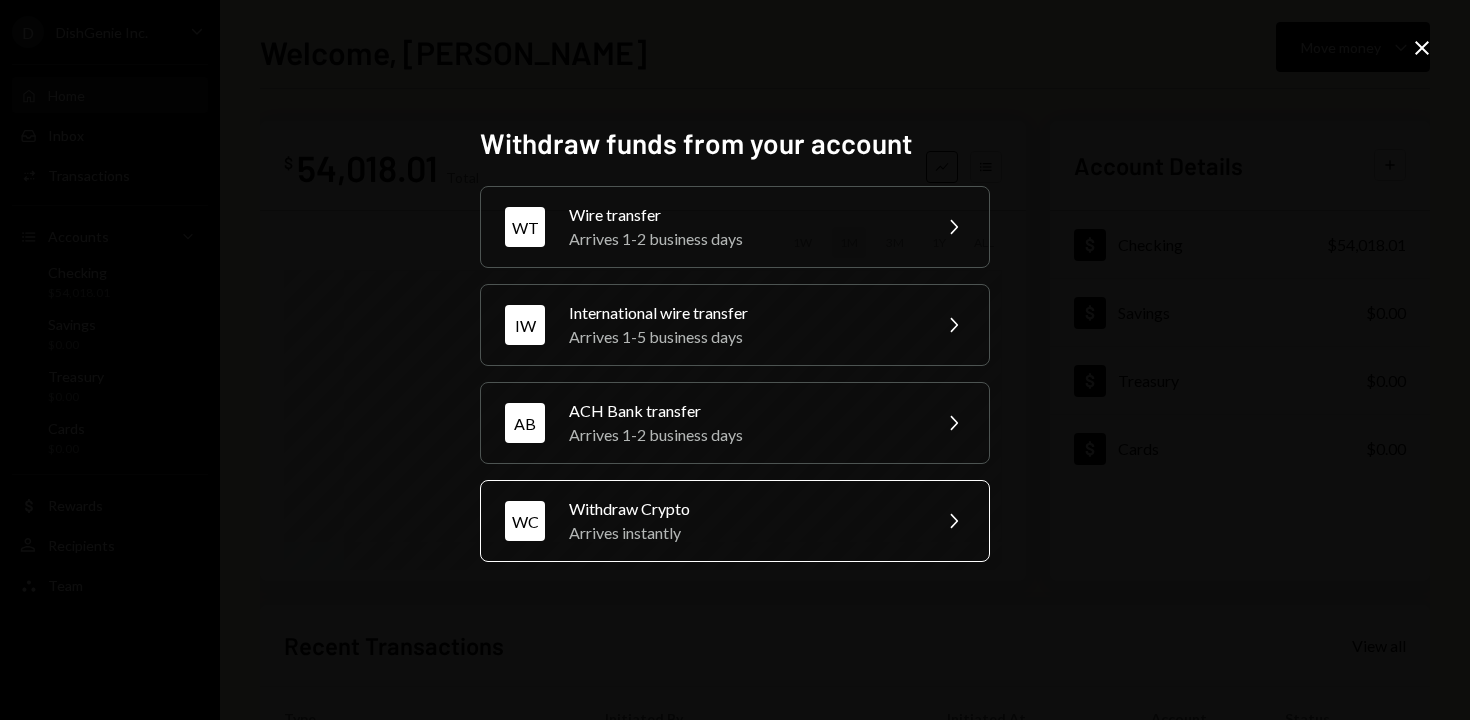 click on "WC Withdraw Crypto Arrives instantly Chevron Right" at bounding box center (735, 521) 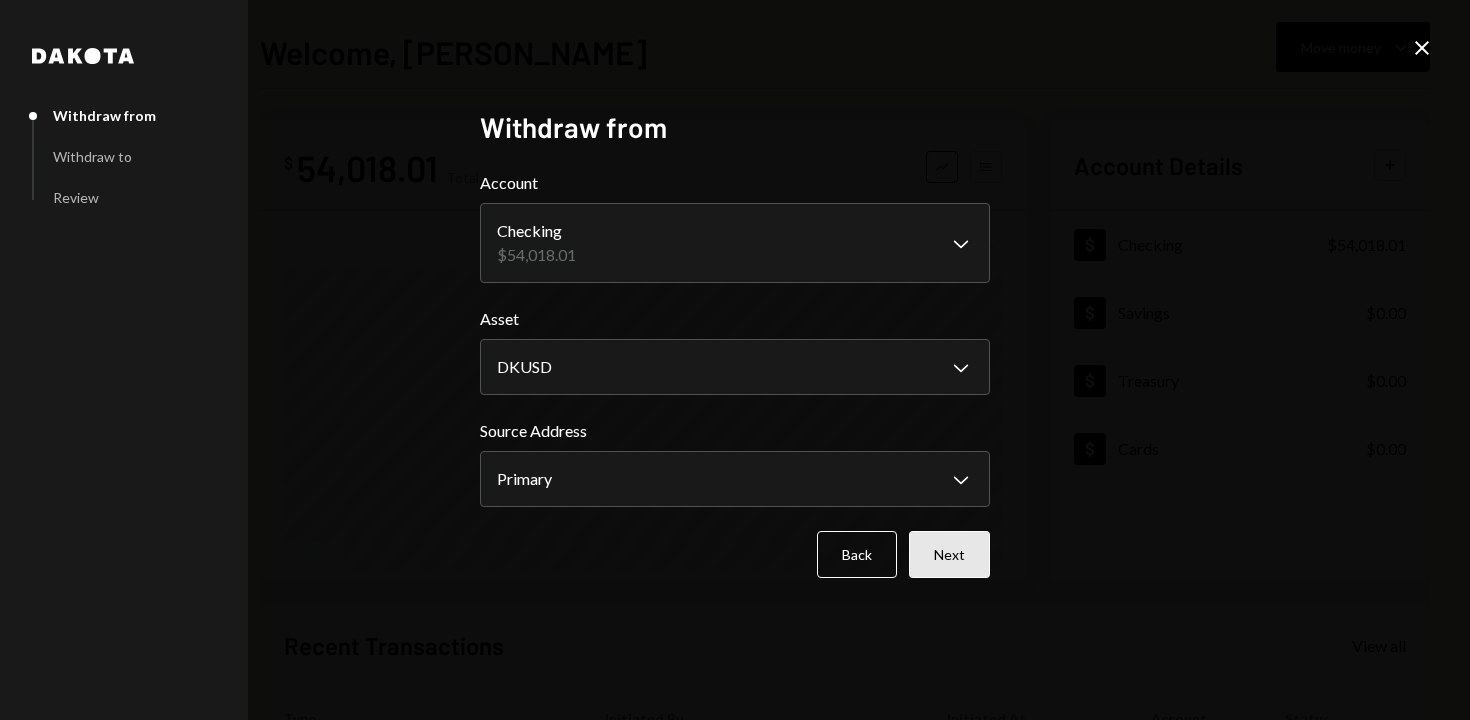 click on "Next" at bounding box center (949, 554) 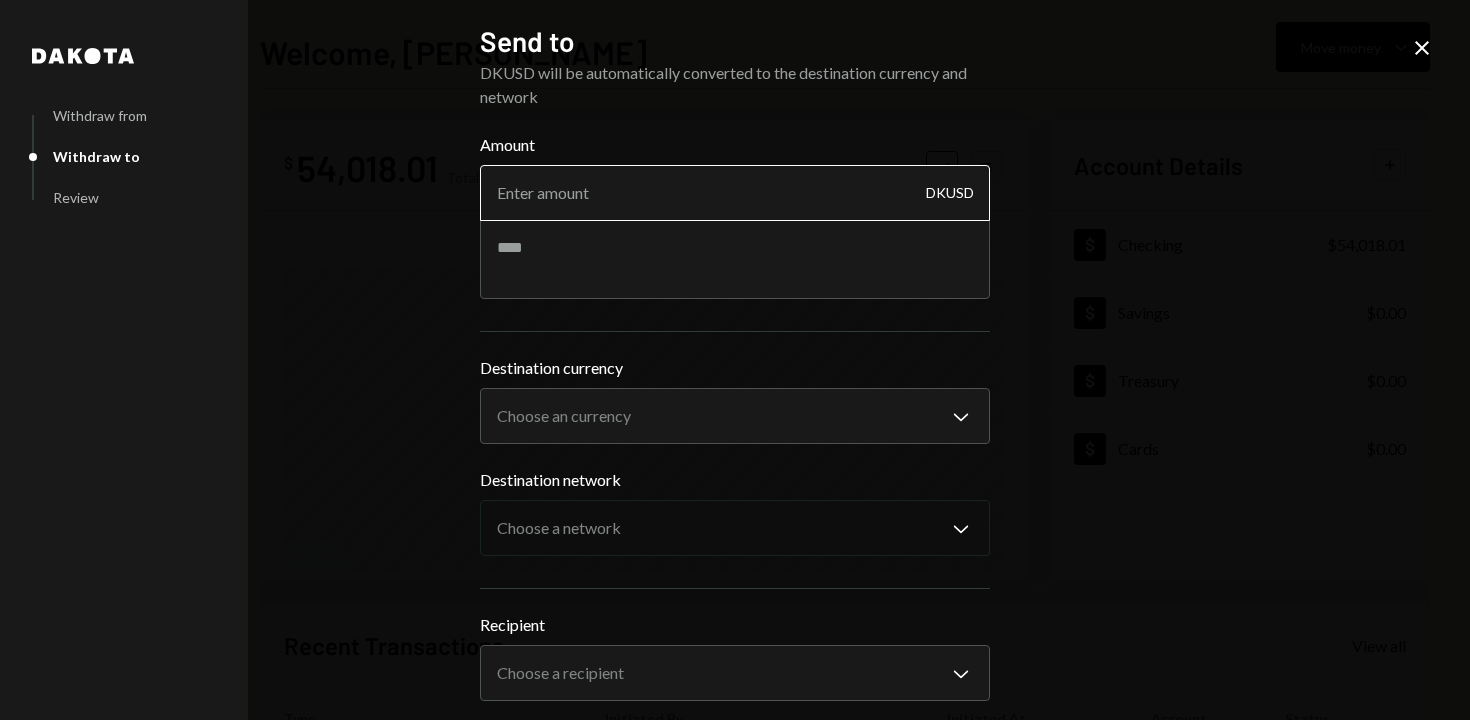 click on "Amount" at bounding box center [735, 193] 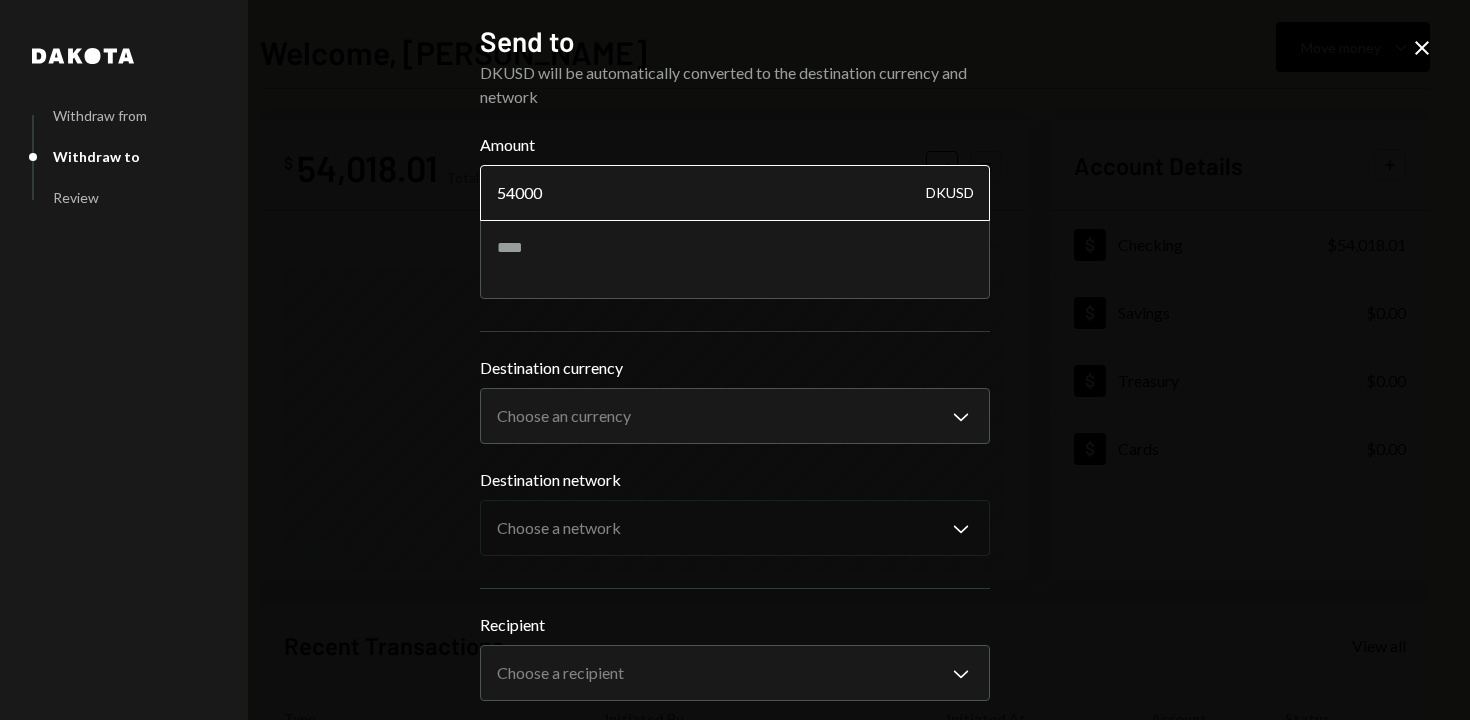 type on "54000" 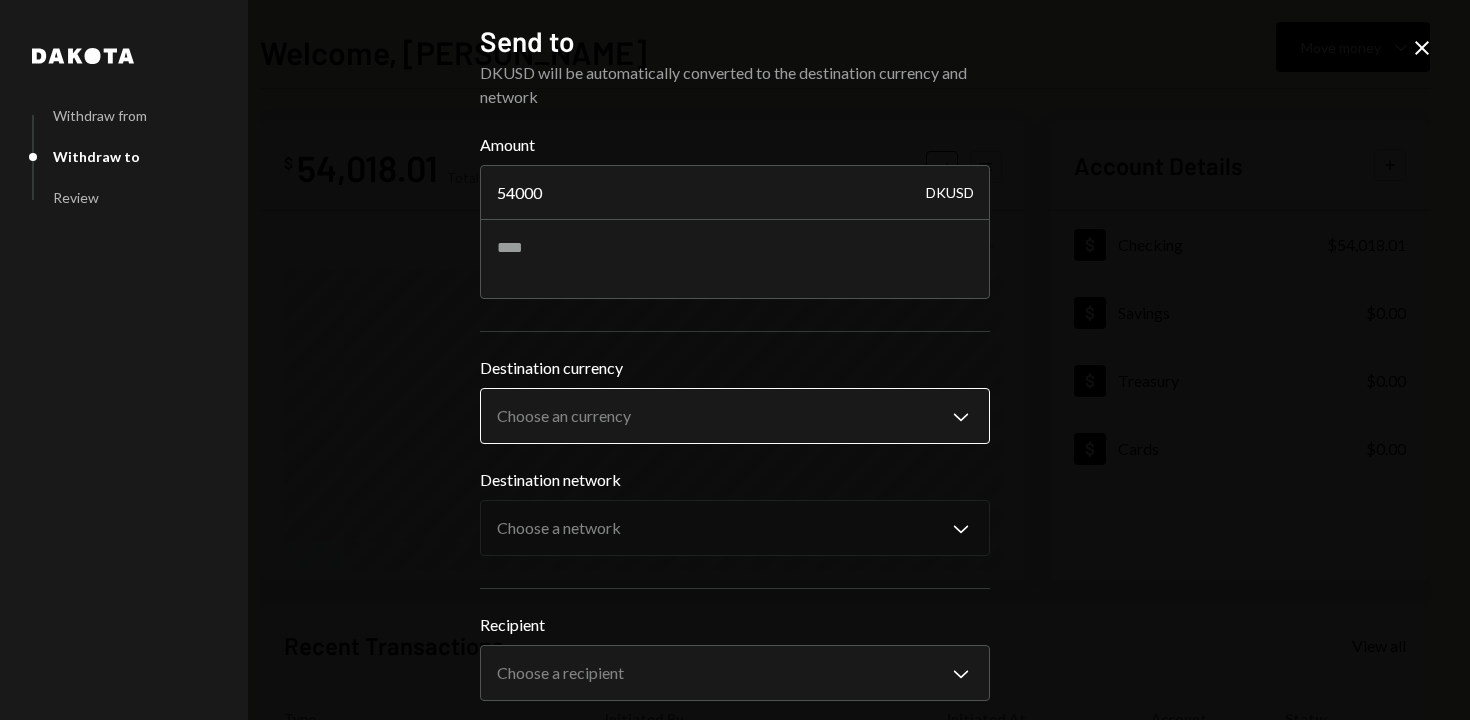 click on "D DishGenie Inc. Caret Down Home Home Inbox Inbox Activities Transactions Accounts Accounts Caret Down Checking $54,018.01 Savings $0.00 Treasury $0.00 Cards $0.00 Dollar Rewards User Recipients Team Team Welcome, Stephanie Move money Caret Down $ 54,018.01 Total Graph Accounts 1W 1M 3M 1Y ALL Account Details Plus Dollar Checking $54,018.01 Dollar Savings $0.00 Dollar Treasury $0.00 Dollar Cards $0.00 Recent Transactions View all Type Initiated By Initiated At Account Status Bank Deposit $54,000.00 ETERNITY CONSTRUCTION LLC 07/03/25 5:18 PM Checking Completed Bank Deposit $49,000.00 YQZ TRADING CORP 07/03/25 4:33 PM Checking Pending Withdrawal 89,944.95  DKUSD Stephanie Sargon 07/03/25 2:45 PM Checking Completed Withdrawal 55,002.5  DKUSD Stephanie Sargon 07/03/25 12:36 PM Checking Completed Bank Deposit $89,950.00 ZM US TRADING INC 07/03/25 11:57 AM Checking Completed /dashboard Dakota Withdraw from Withdraw to Review Send to DKUSD will be automatically converted to the destination currency and network 54000" at bounding box center [735, 360] 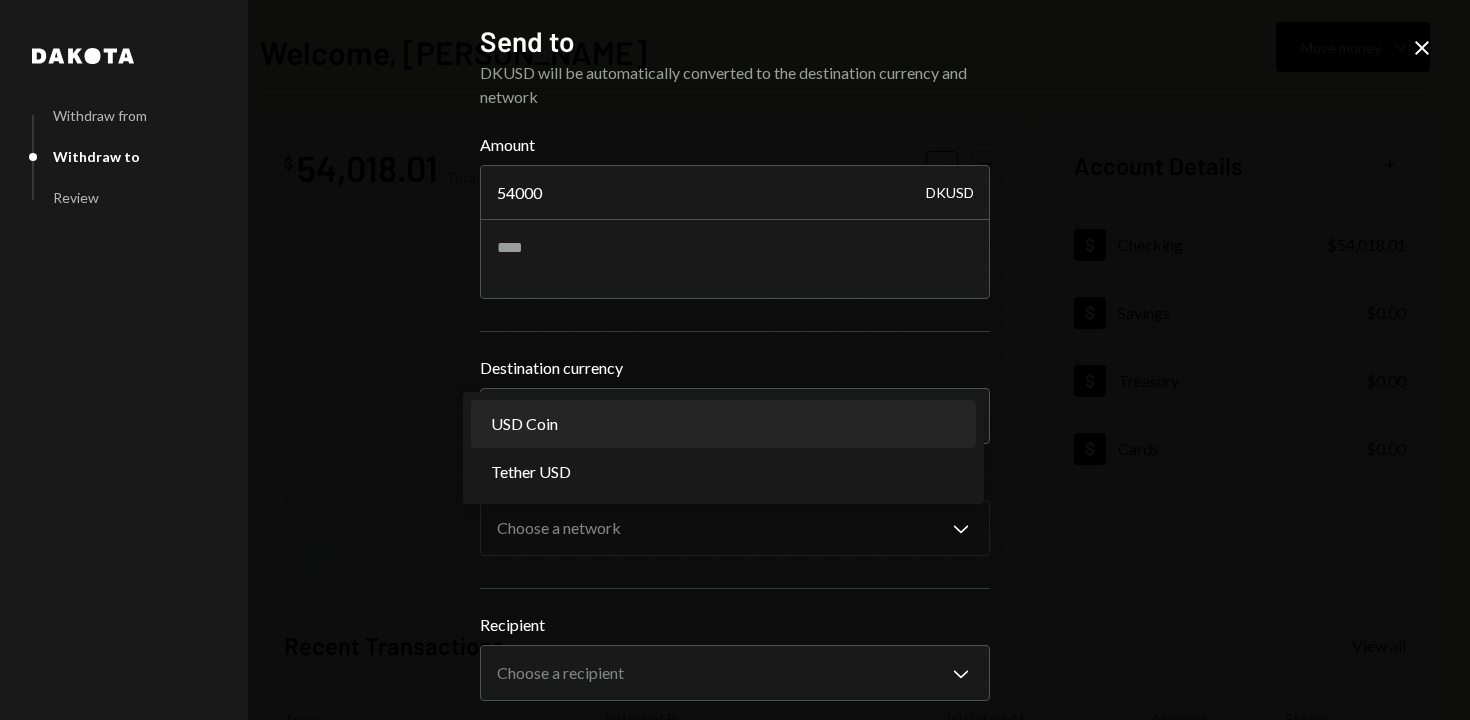 select on "****" 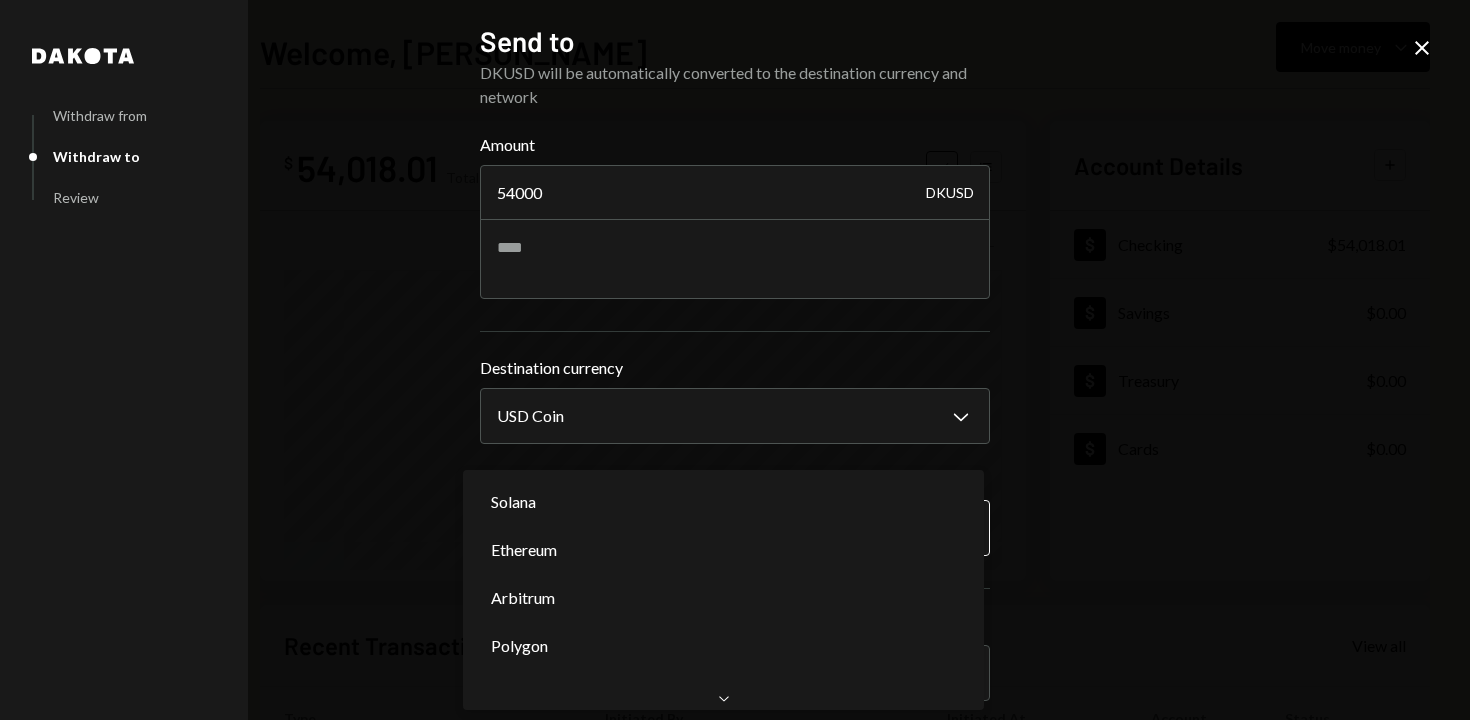 click on "D DishGenie Inc. Caret Down Home Home Inbox Inbox Activities Transactions Accounts Accounts Caret Down Checking $54,018.01 Savings $0.00 Treasury $0.00 Cards $0.00 Dollar Rewards User Recipients Team Team Welcome, Stephanie Move money Caret Down $ 54,018.01 Total Graph Accounts 1W 1M 3M 1Y ALL Account Details Plus Dollar Checking $54,018.01 Dollar Savings $0.00 Dollar Treasury $0.00 Dollar Cards $0.00 Recent Transactions View all Type Initiated By Initiated At Account Status Bank Deposit $54,000.00 ETERNITY CONSTRUCTION LLC 07/03/25 5:18 PM Checking Completed Bank Deposit $49,000.00 YQZ TRADING CORP 07/03/25 4:33 PM Checking Pending Withdrawal 89,944.95  DKUSD Stephanie Sargon 07/03/25 2:45 PM Checking Completed Withdrawal 55,002.5  DKUSD Stephanie Sargon 07/03/25 12:36 PM Checking Completed Bank Deposit $89,950.00 ZM US TRADING INC 07/03/25 11:57 AM Checking Completed /dashboard Dakota Withdraw from Withdraw to Review Send to DKUSD will be automatically converted to the destination currency and network 54000" at bounding box center [735, 360] 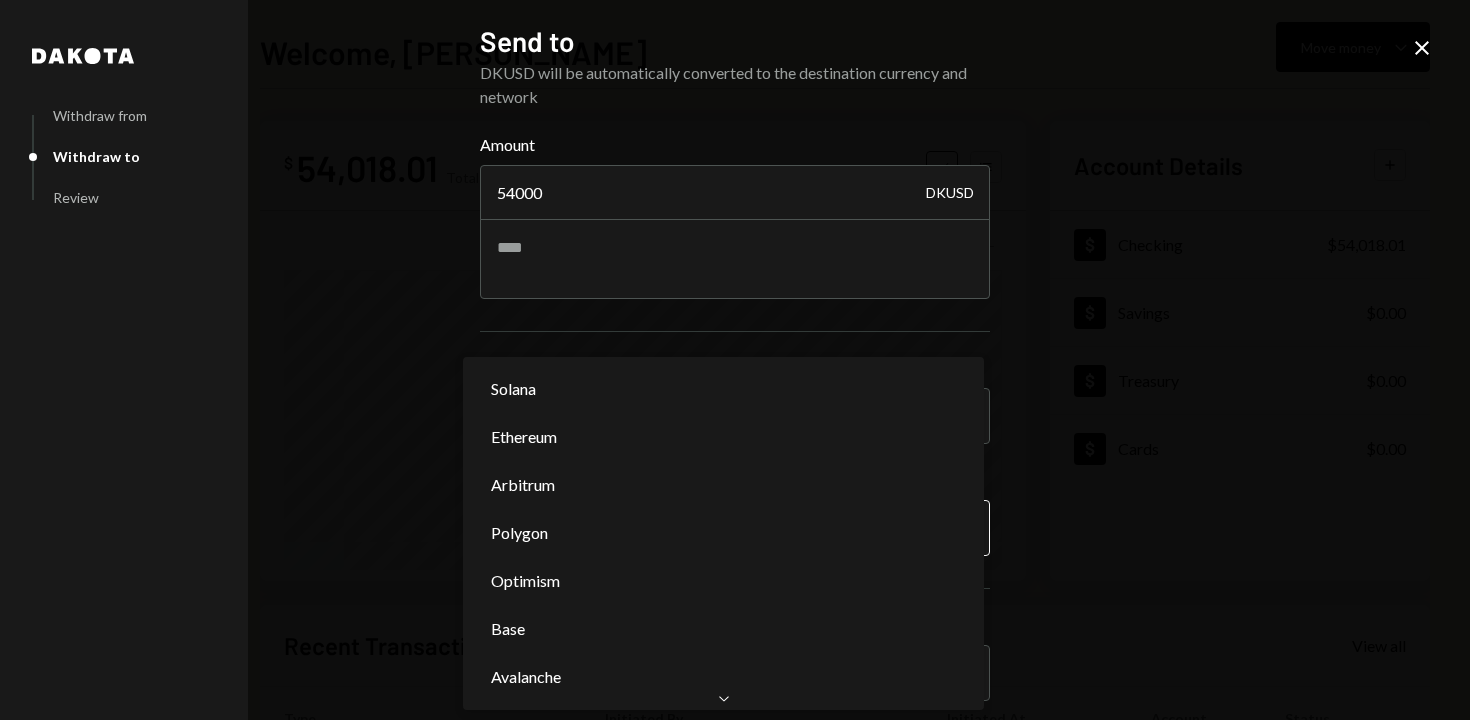 scroll, scrollTop: 0, scrollLeft: 0, axis: both 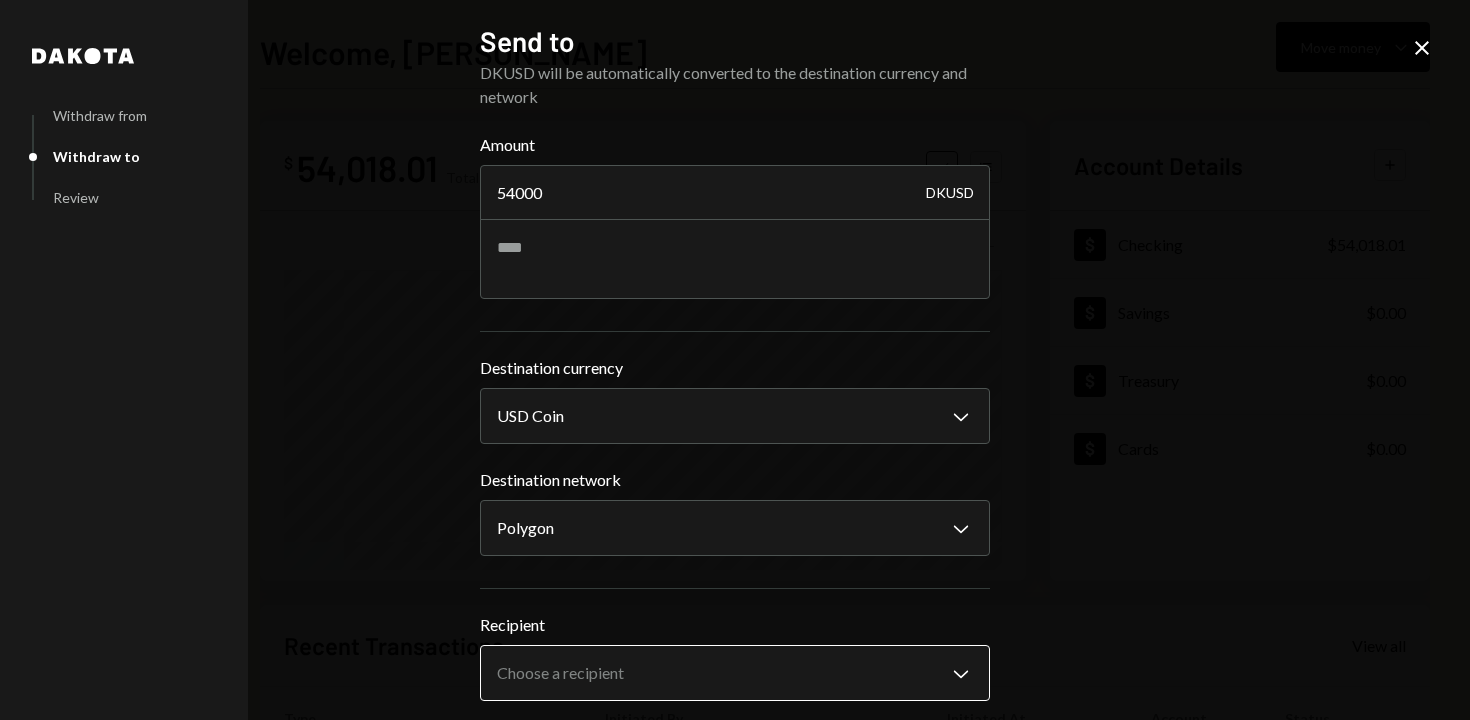 click on "D DishGenie Inc. Caret Down Home Home Inbox Inbox Activities Transactions Accounts Accounts Caret Down Checking $54,018.01 Savings $0.00 Treasury $0.00 Cards $0.00 Dollar Rewards User Recipients Team Team Welcome, Stephanie Move money Caret Down $ 54,018.01 Total Graph Accounts 1W 1M 3M 1Y ALL Account Details Plus Dollar Checking $54,018.01 Dollar Savings $0.00 Dollar Treasury $0.00 Dollar Cards $0.00 Recent Transactions View all Type Initiated By Initiated At Account Status Bank Deposit $54,000.00 ETERNITY CONSTRUCTION LLC 07/03/25 5:18 PM Checking Completed Bank Deposit $49,000.00 YQZ TRADING CORP 07/03/25 4:33 PM Checking Pending Withdrawal 89,944.95  DKUSD Stephanie Sargon 07/03/25 2:45 PM Checking Completed Withdrawal 55,002.5  DKUSD Stephanie Sargon 07/03/25 12:36 PM Checking Completed Bank Deposit $89,950.00 ZM US TRADING INC 07/03/25 11:57 AM Checking Completed /dashboard Dakota Withdraw from Withdraw to Review Send to DKUSD will be automatically converted to the destination currency and network 54000" at bounding box center [735, 360] 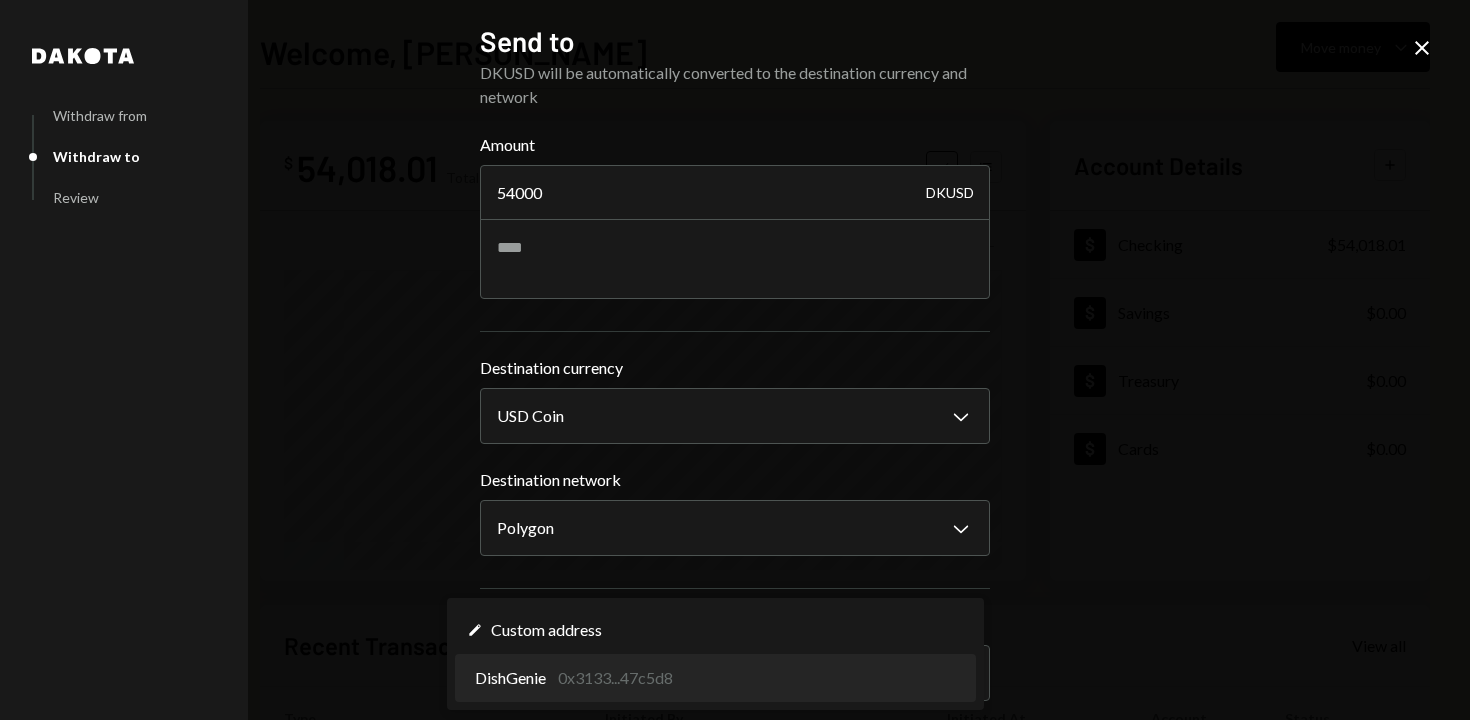 select on "**********" 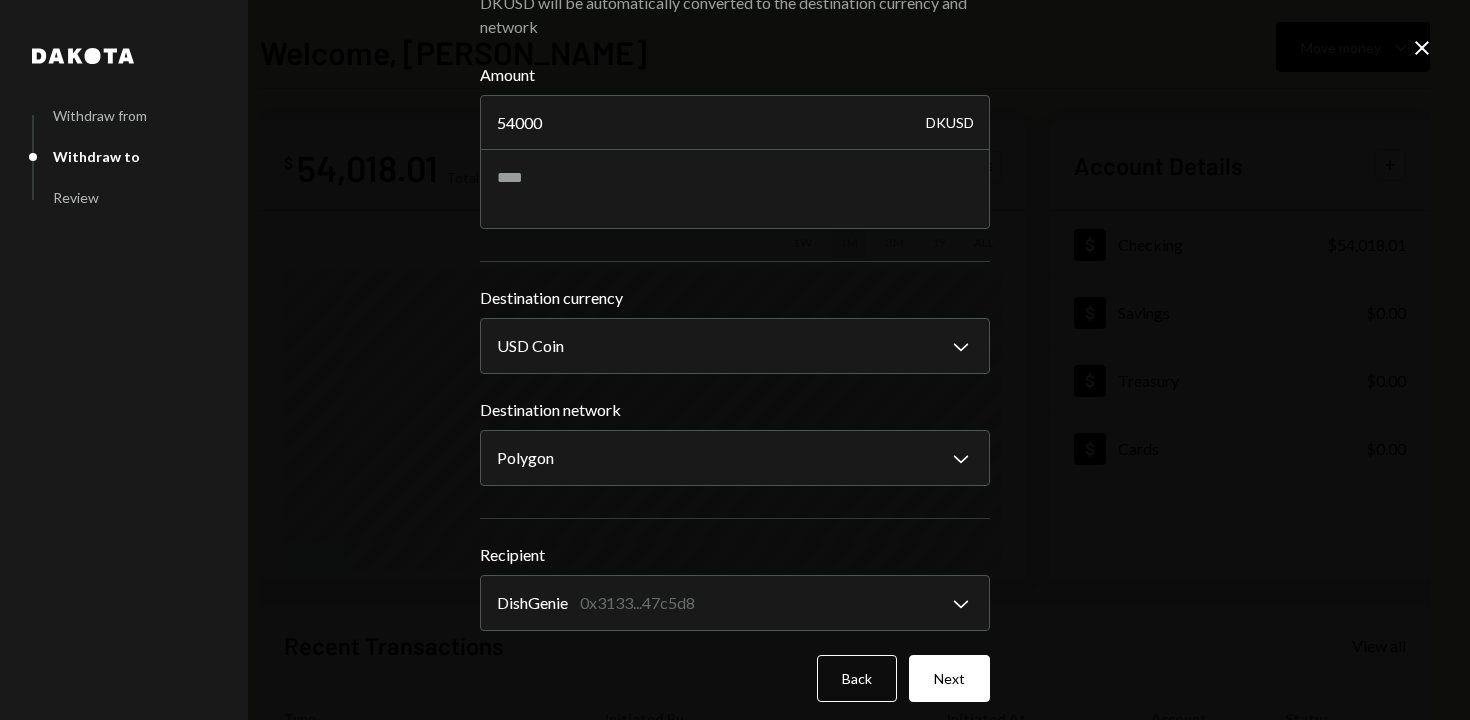 scroll, scrollTop: 83, scrollLeft: 0, axis: vertical 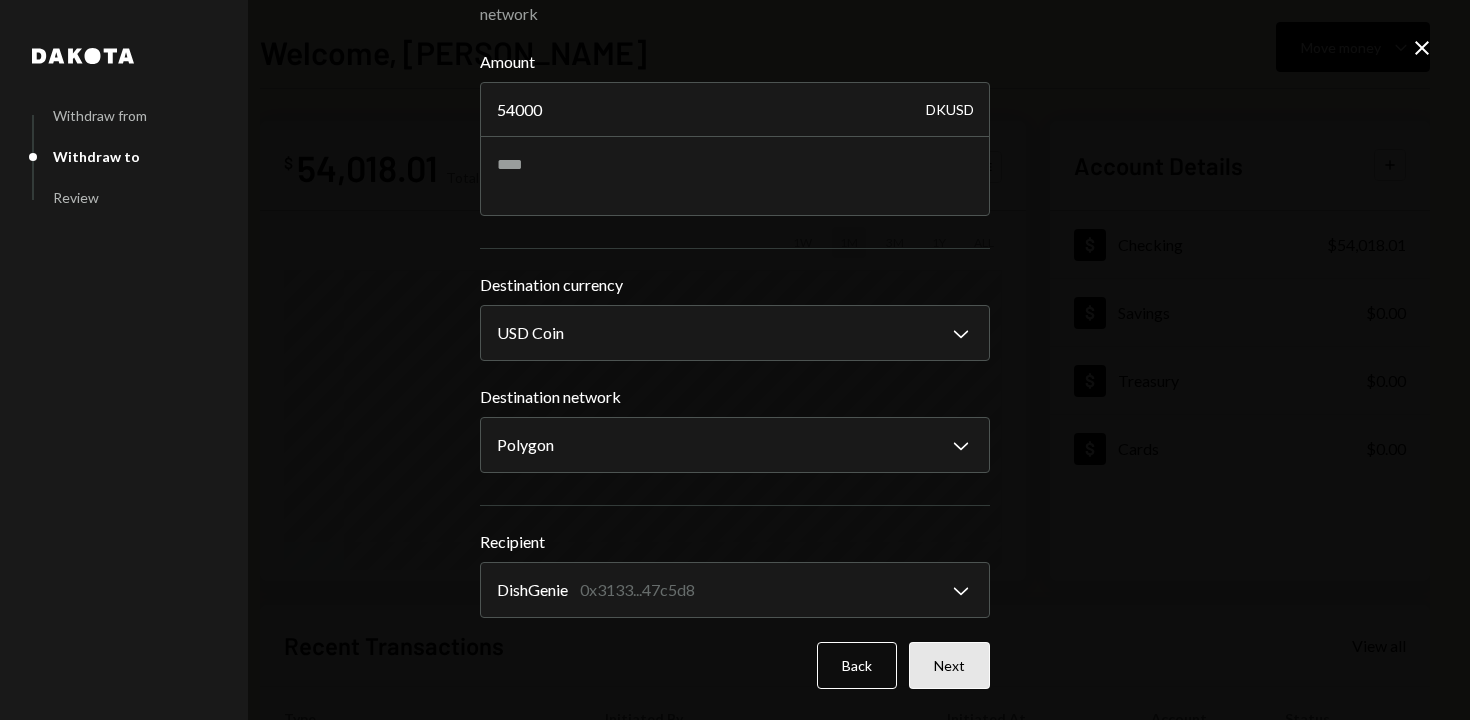 click on "Next" at bounding box center (949, 665) 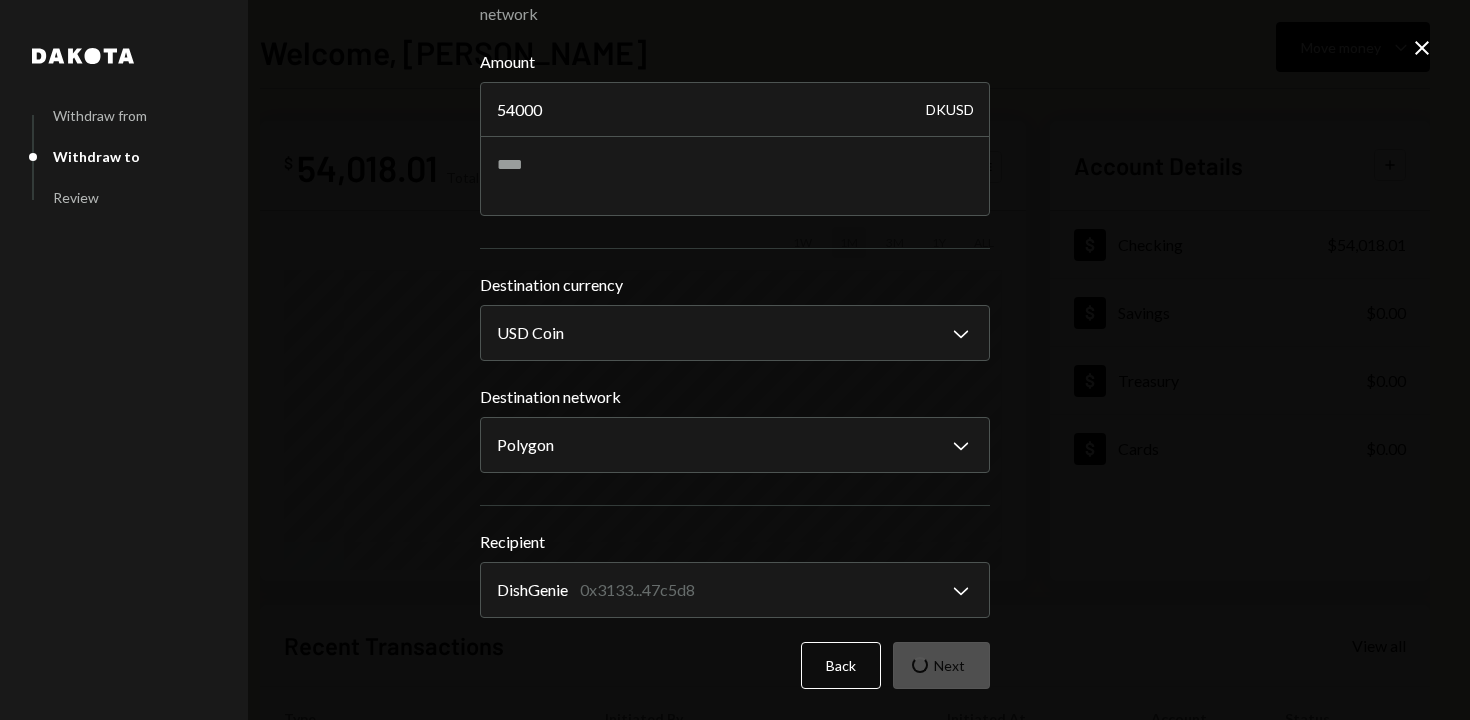 scroll, scrollTop: 0, scrollLeft: 0, axis: both 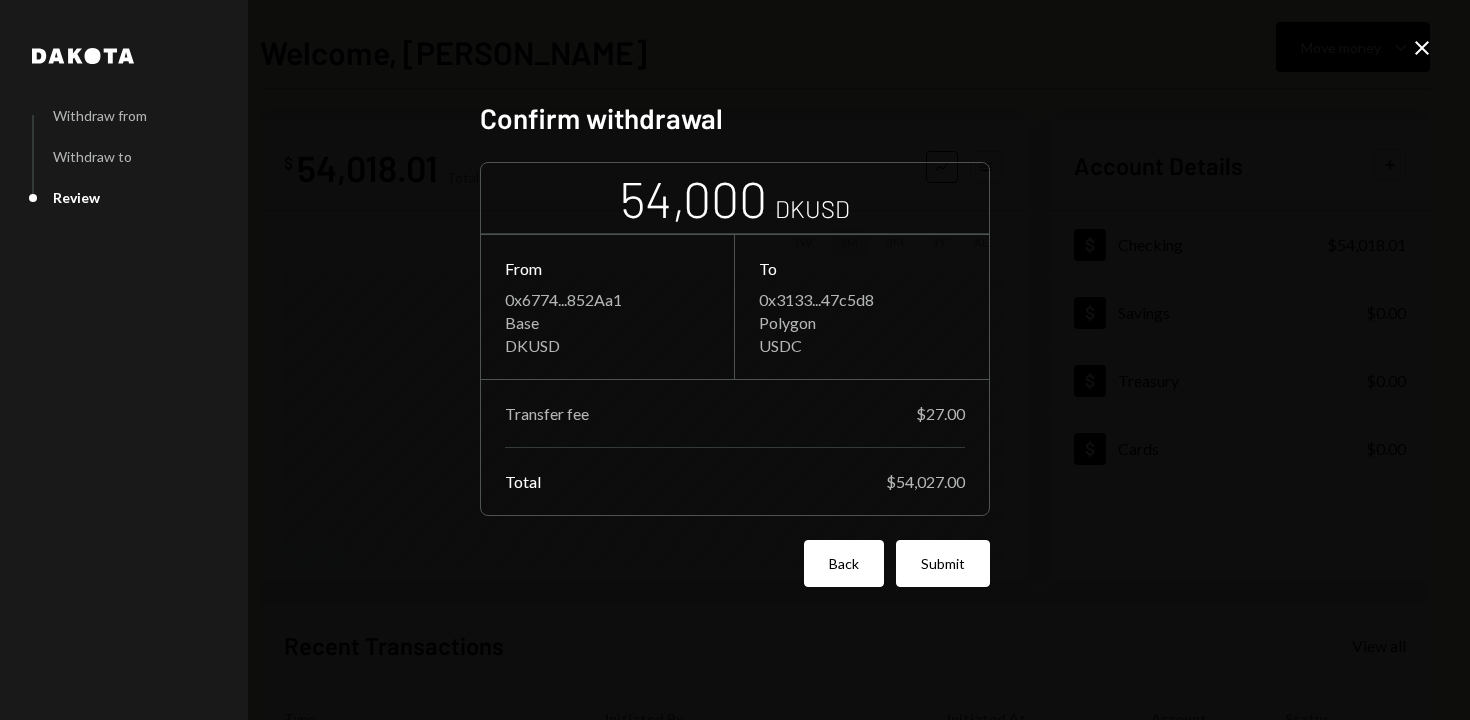 click on "Back" at bounding box center (844, 563) 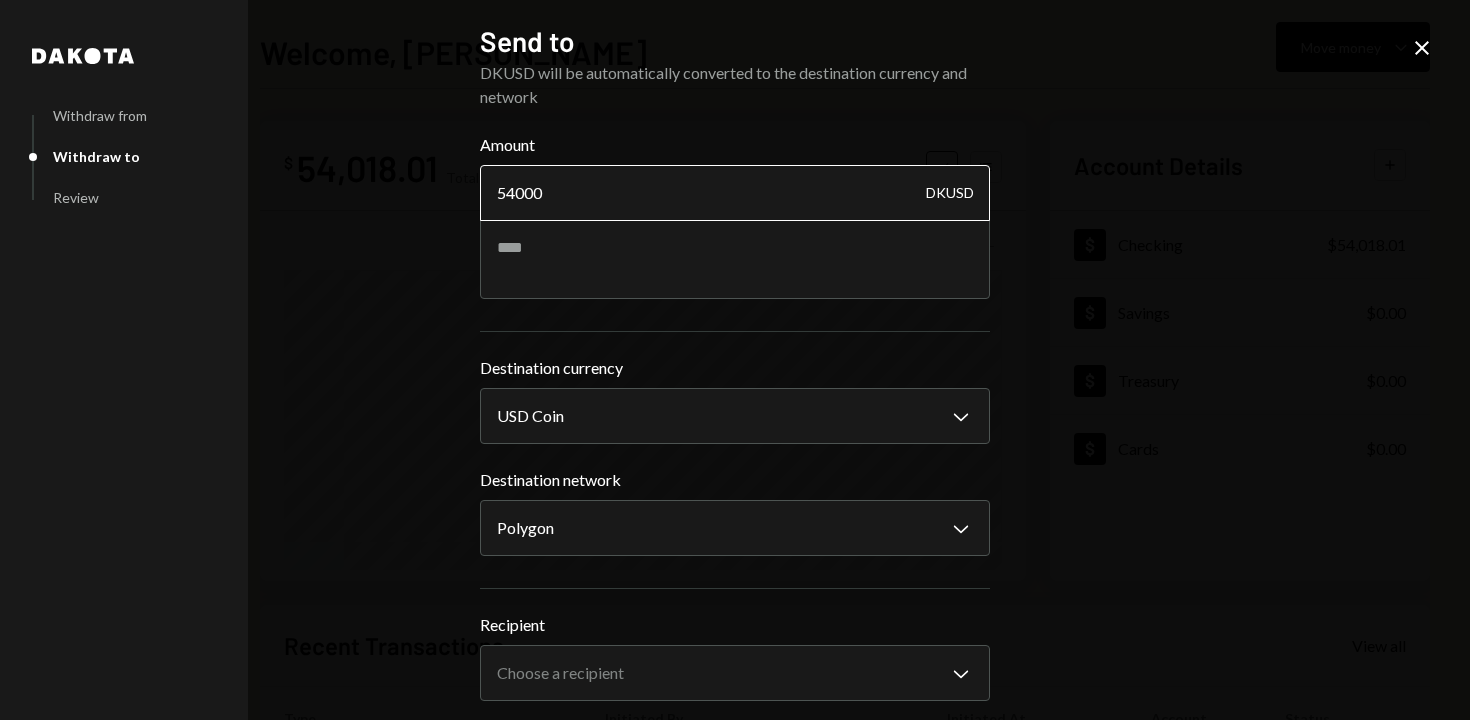 drag, startPoint x: 503, startPoint y: 188, endPoint x: 625, endPoint y: 185, distance: 122.03688 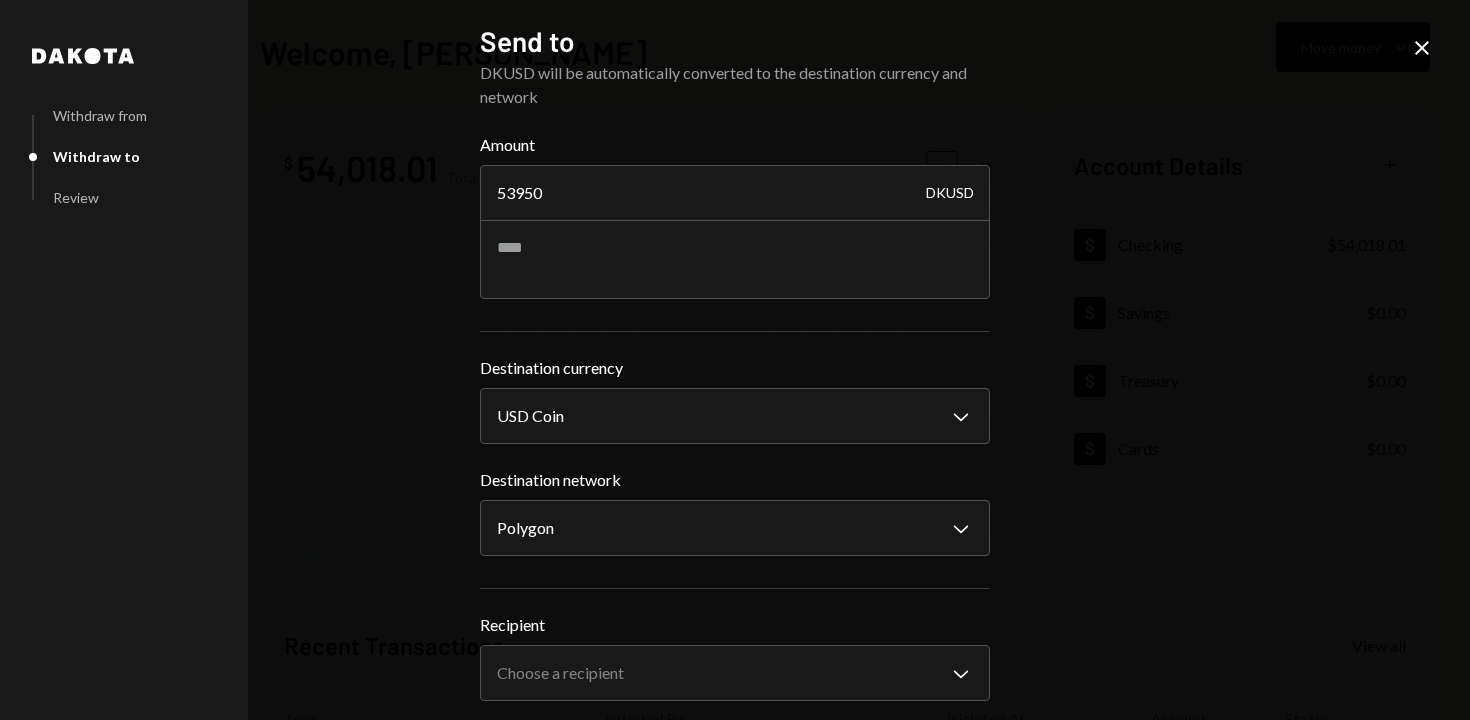 type on "53950" 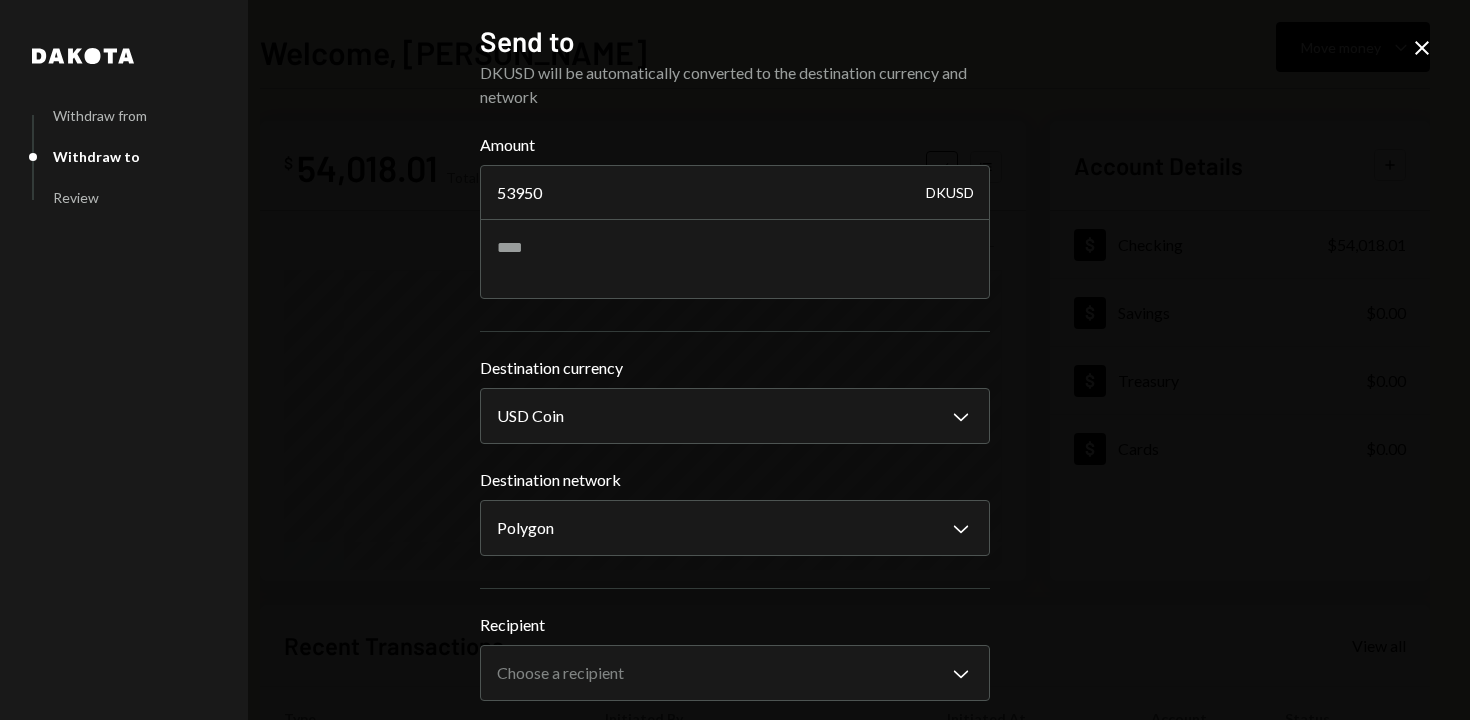 click on "**********" at bounding box center (735, 452) 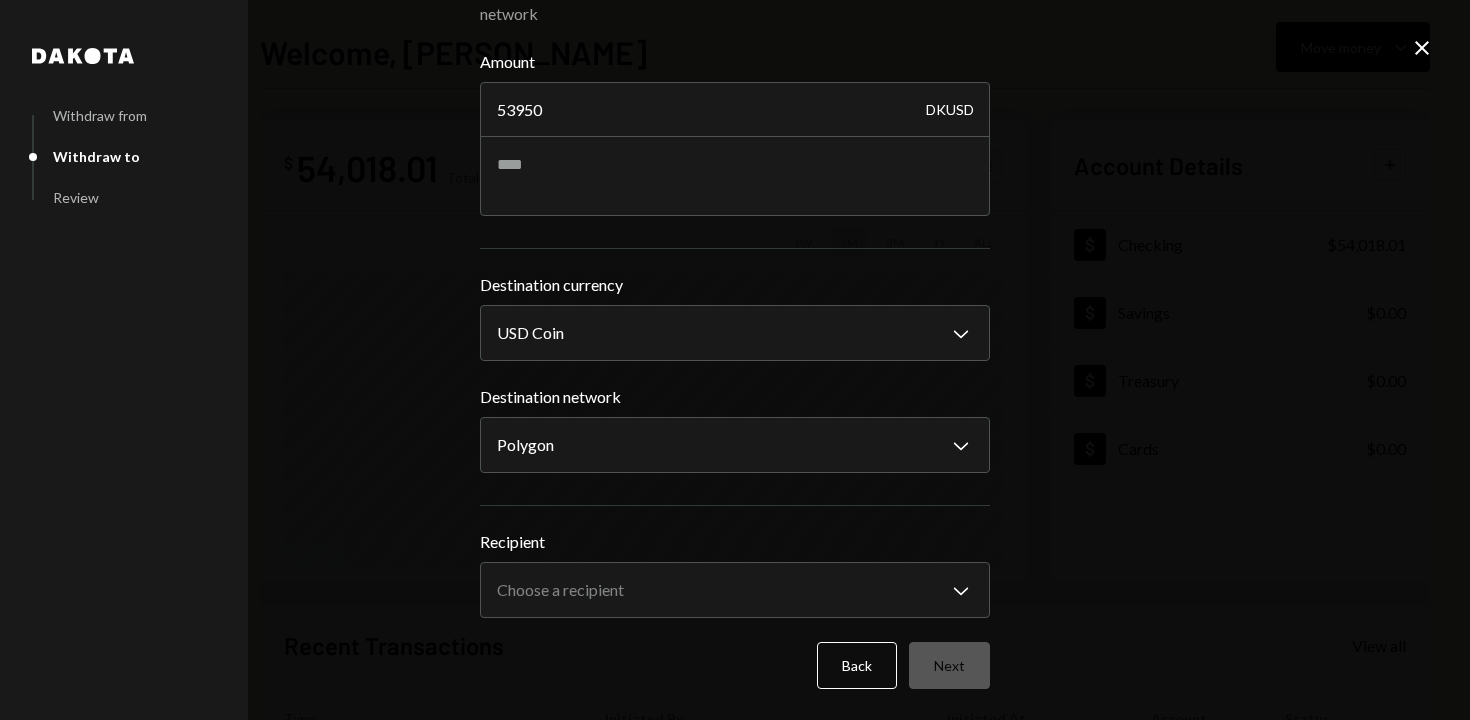 click on "**********" at bounding box center (735, 369) 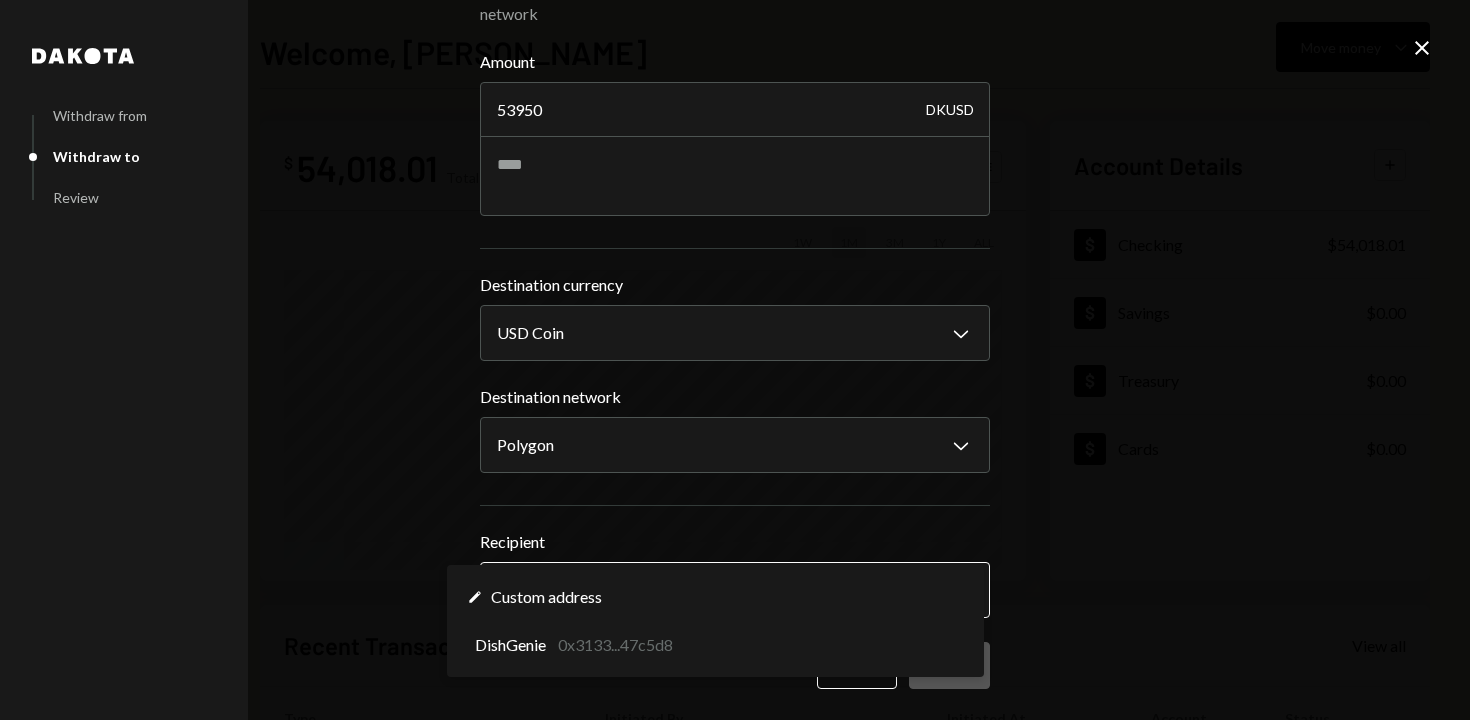 click on "D DishGenie Inc. Caret Down Home Home Inbox Inbox Activities Transactions Accounts Accounts Caret Down Checking $54,018.01 Savings $0.00 Treasury $0.00 Cards $0.00 Dollar Rewards User Recipients Team Team Welcome, Stephanie Move money Caret Down $ 54,018.01 Total Graph Accounts 1W 1M 3M 1Y ALL Account Details Plus Dollar Checking $54,018.01 Dollar Savings $0.00 Dollar Treasury $0.00 Dollar Cards $0.00 Recent Transactions View all Type Initiated By Initiated At Account Status Bank Deposit $54,000.00 ETERNITY CONSTRUCTION LLC 07/03/25 5:18 PM Checking Completed Bank Deposit $49,000.00 YQZ TRADING CORP 07/03/25 4:33 PM Checking Pending Withdrawal 89,944.95  DKUSD Stephanie Sargon 07/03/25 2:45 PM Checking Completed Withdrawal 55,002.5  DKUSD Stephanie Sargon 07/03/25 12:36 PM Checking Completed Bank Deposit $89,950.00 ZM US TRADING INC 07/03/25 11:57 AM Checking Completed /dashboard Dakota Withdraw from Withdraw to Review Send to DKUSD will be automatically converted to the destination currency and network 53950" at bounding box center [735, 360] 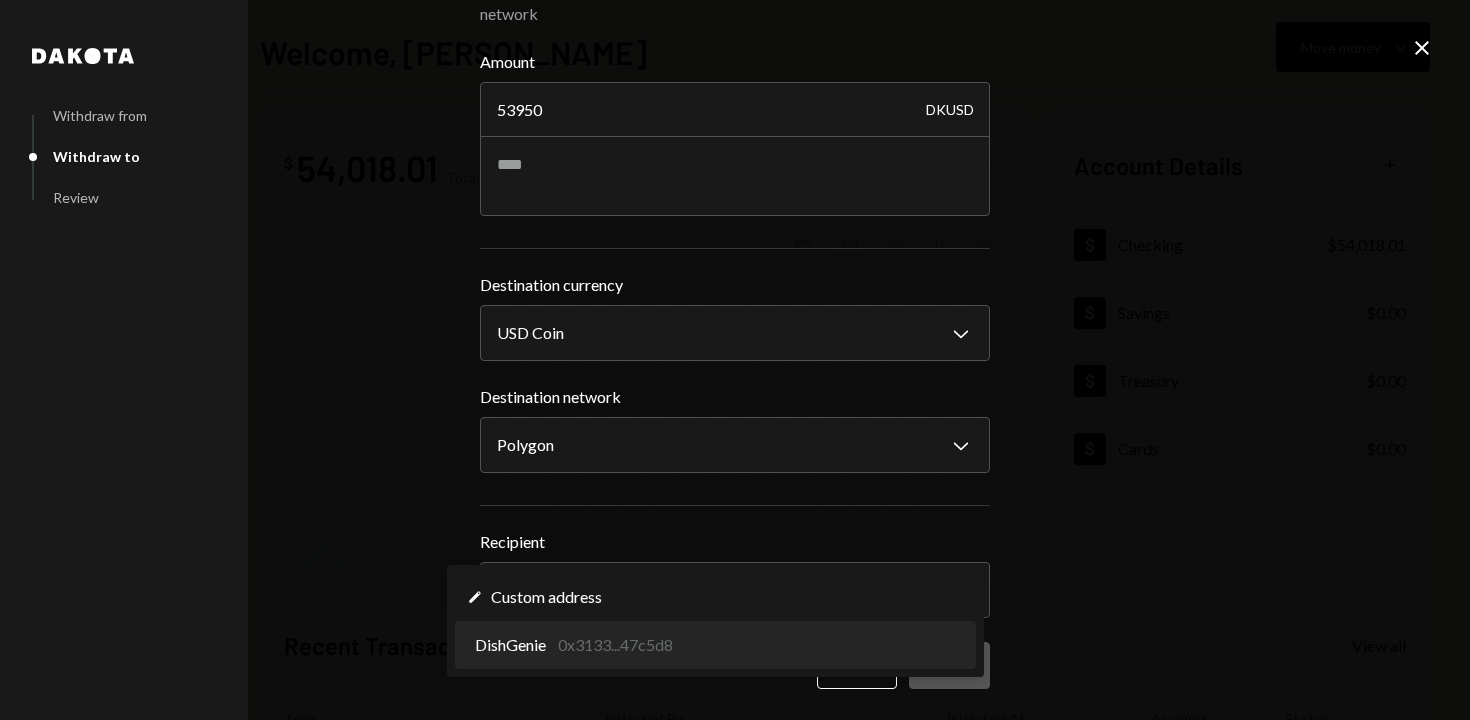 select on "**********" 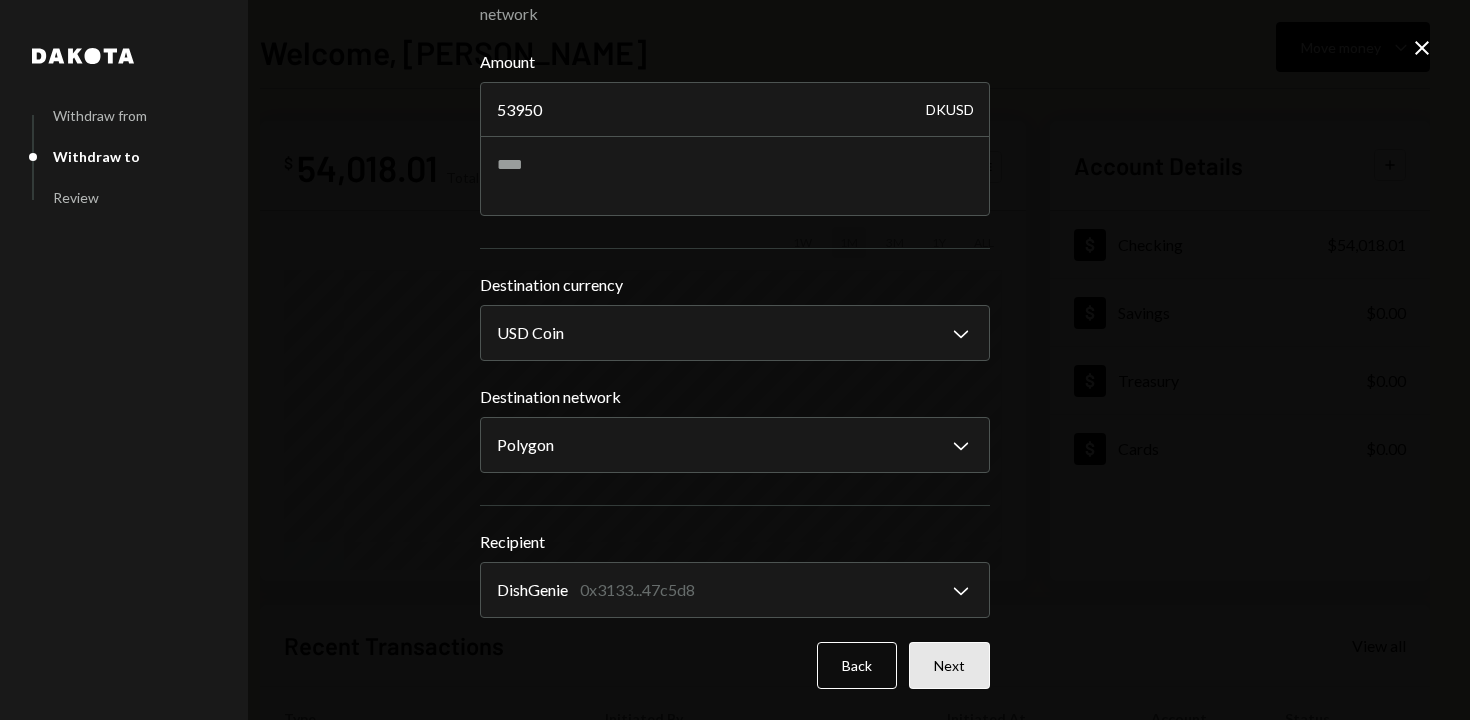 click on "Next" at bounding box center [949, 665] 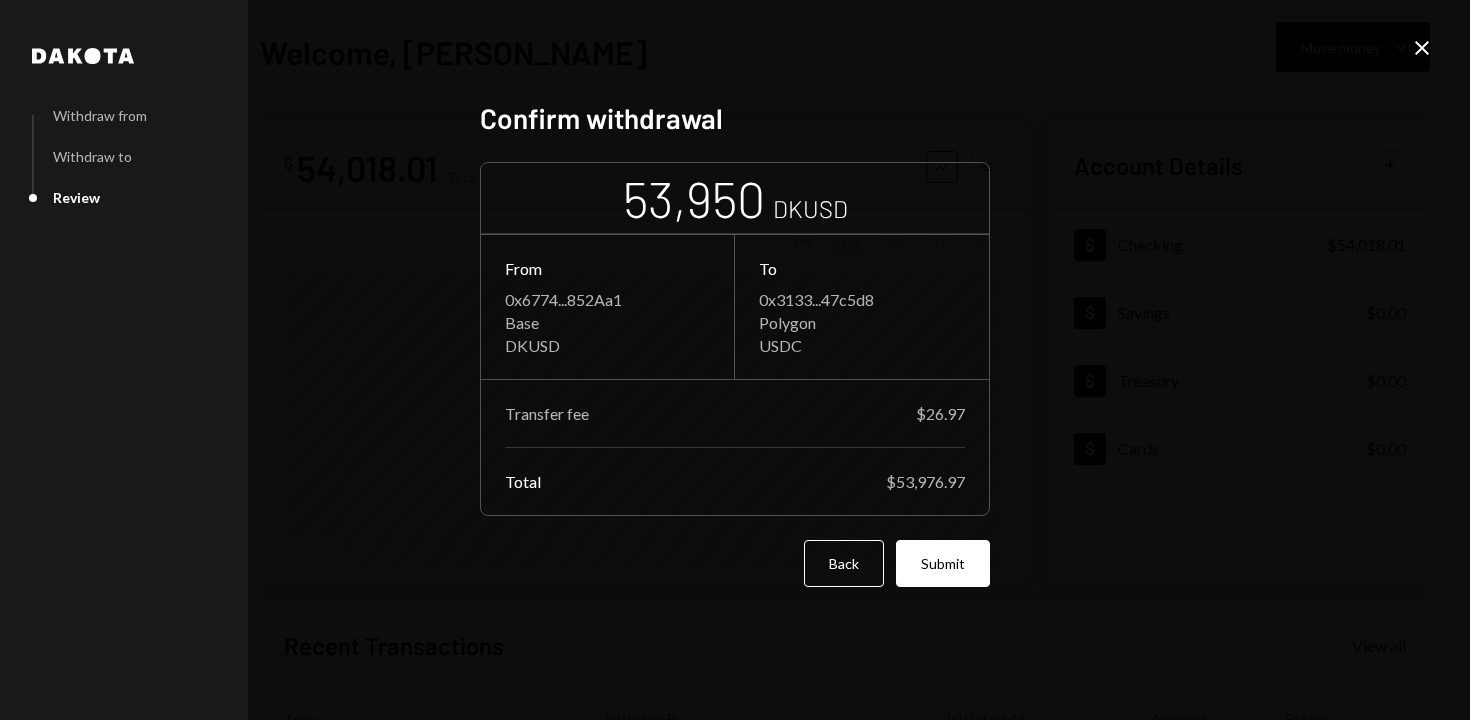 scroll, scrollTop: 0, scrollLeft: 0, axis: both 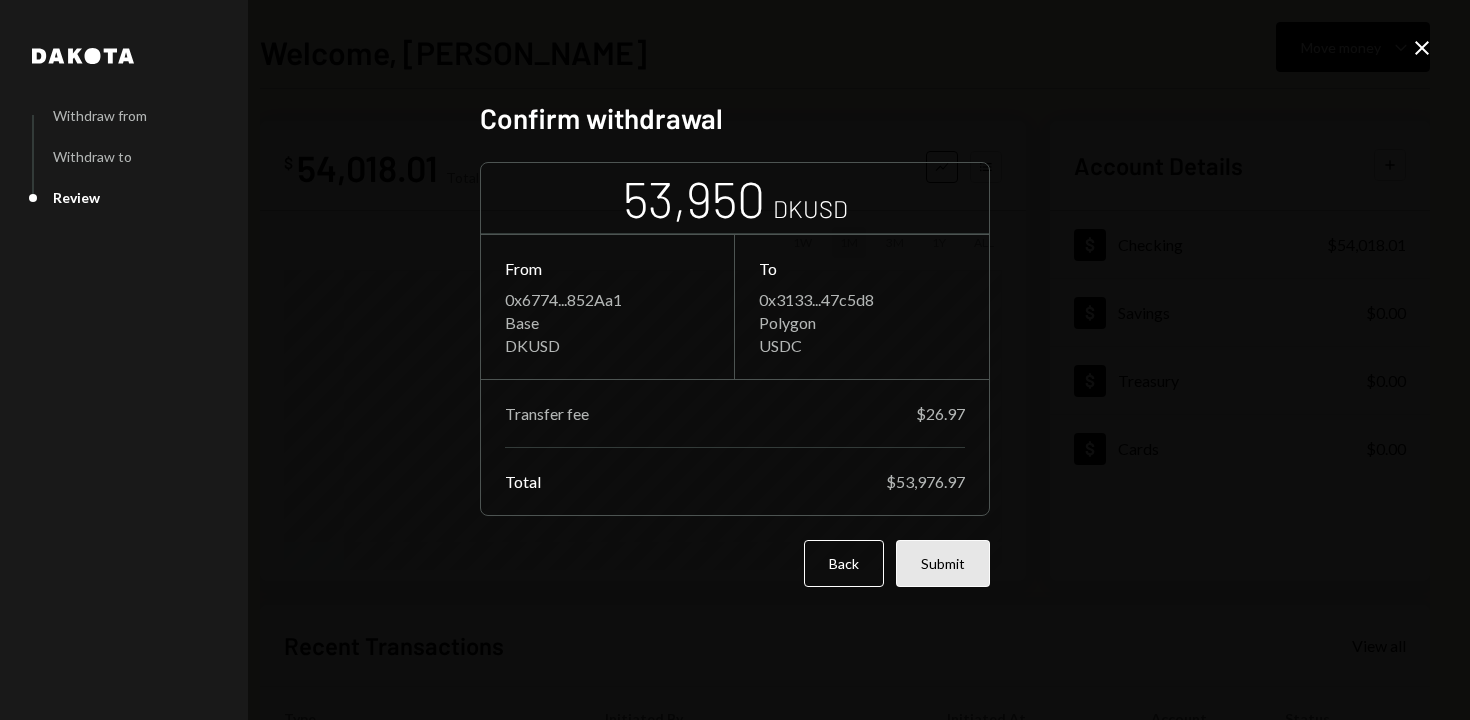 click on "Submit" at bounding box center (943, 563) 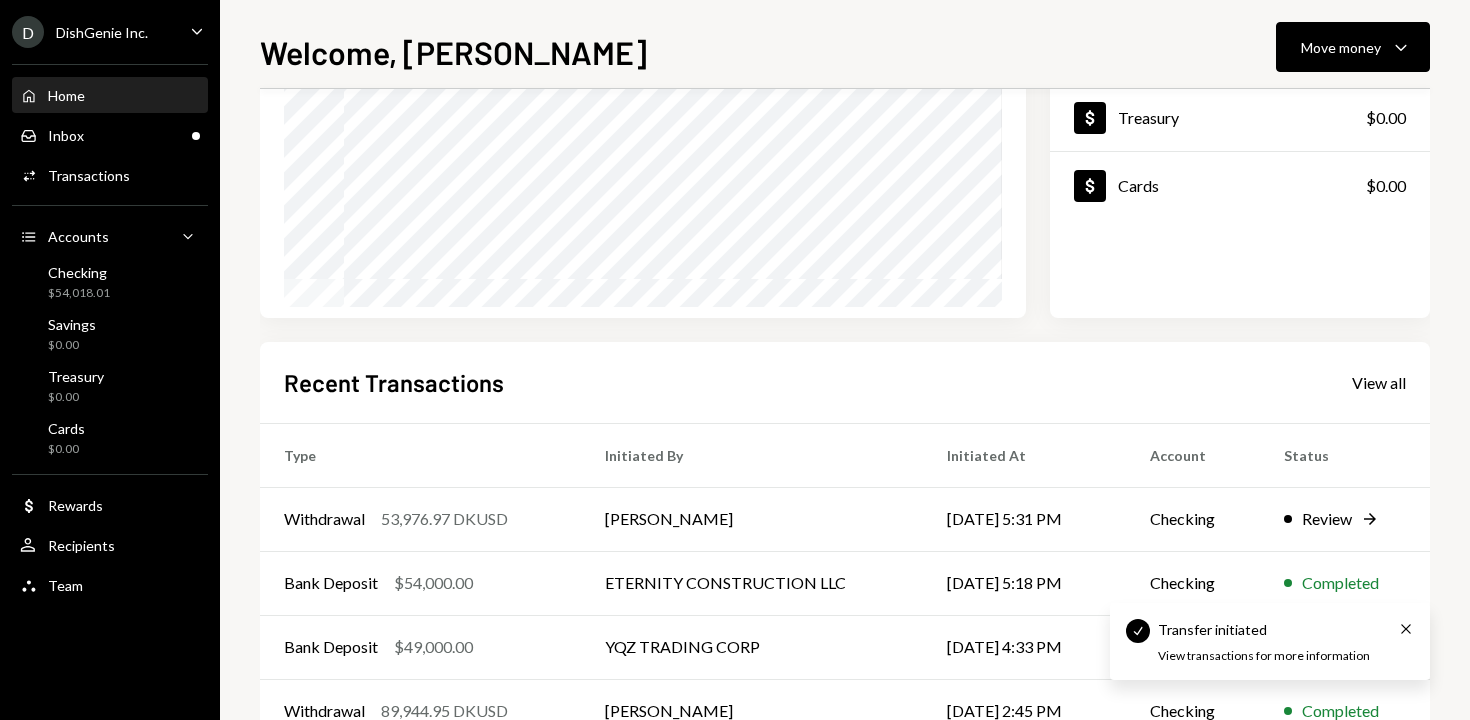 scroll, scrollTop: 390, scrollLeft: 0, axis: vertical 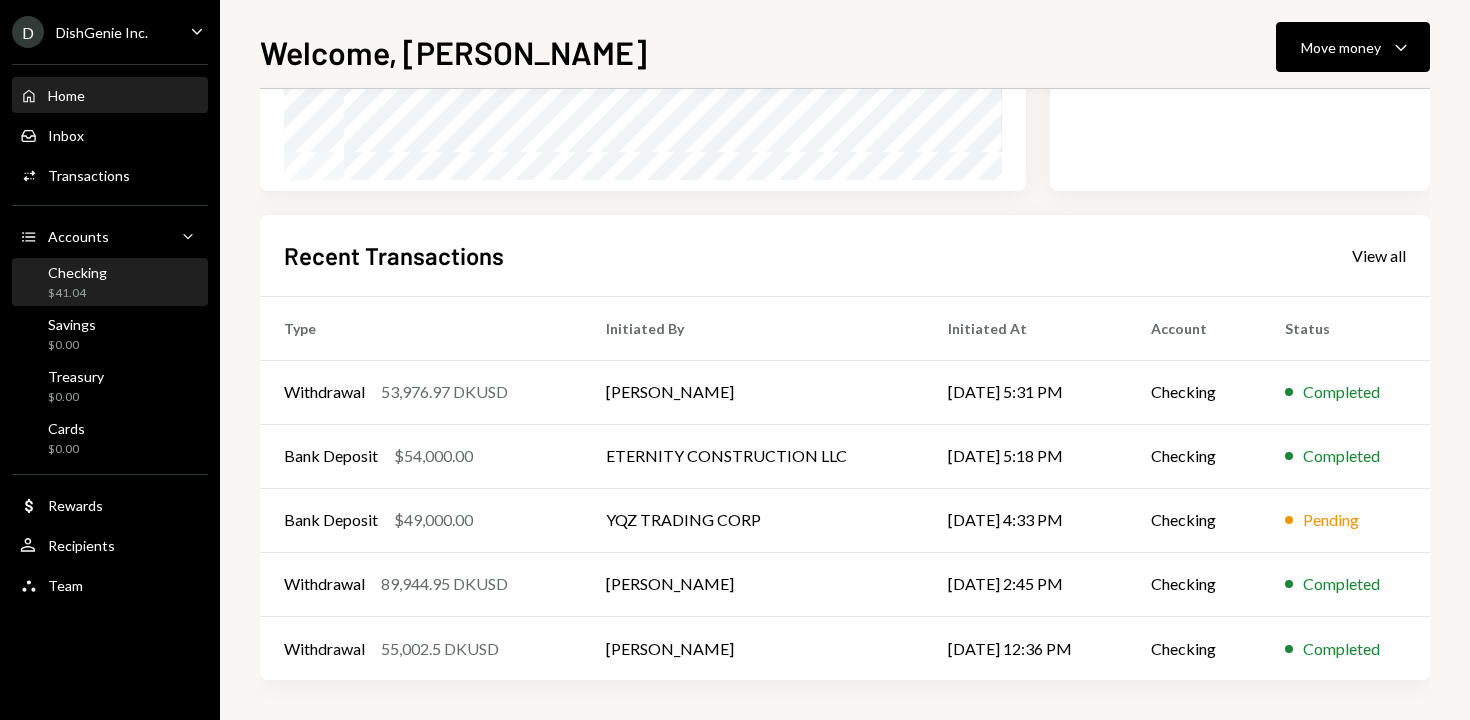 click on "Checking $41.04" at bounding box center [110, 283] 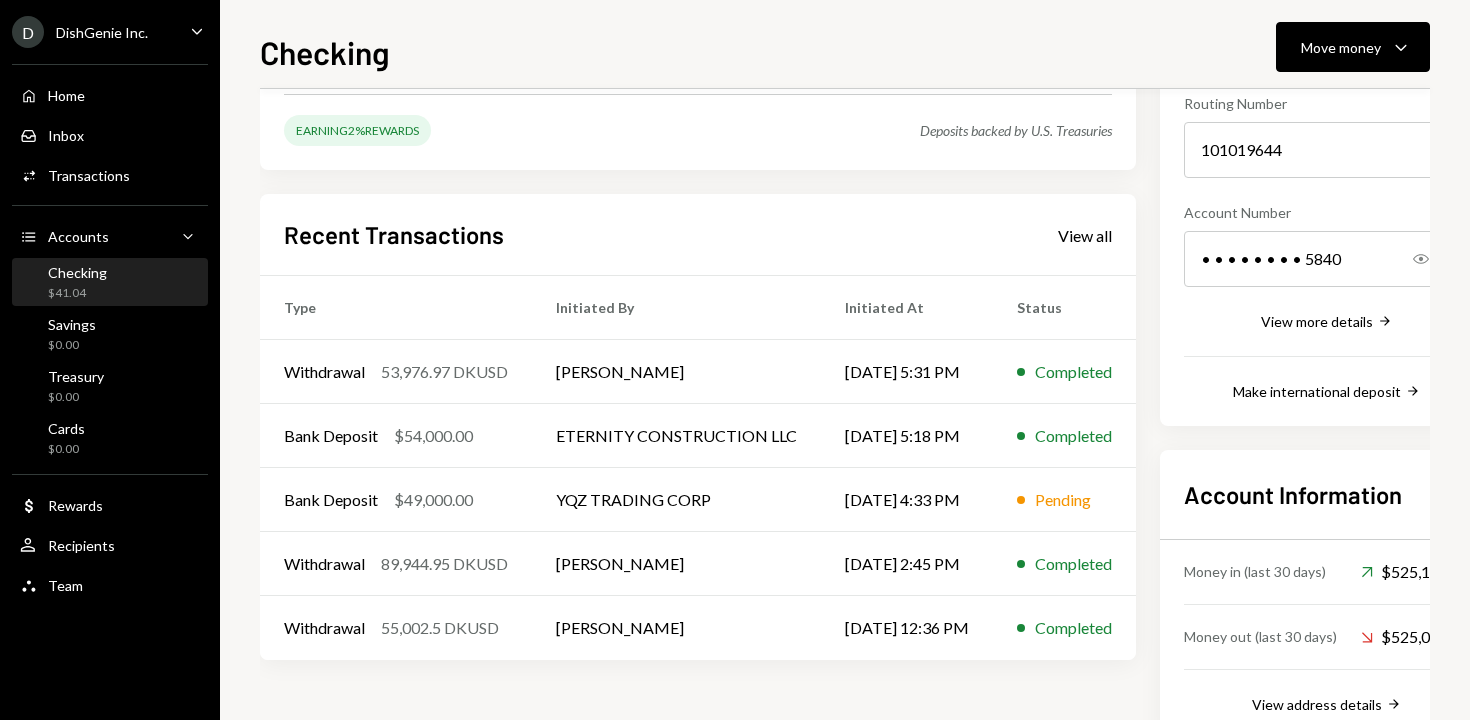 scroll, scrollTop: 206, scrollLeft: 0, axis: vertical 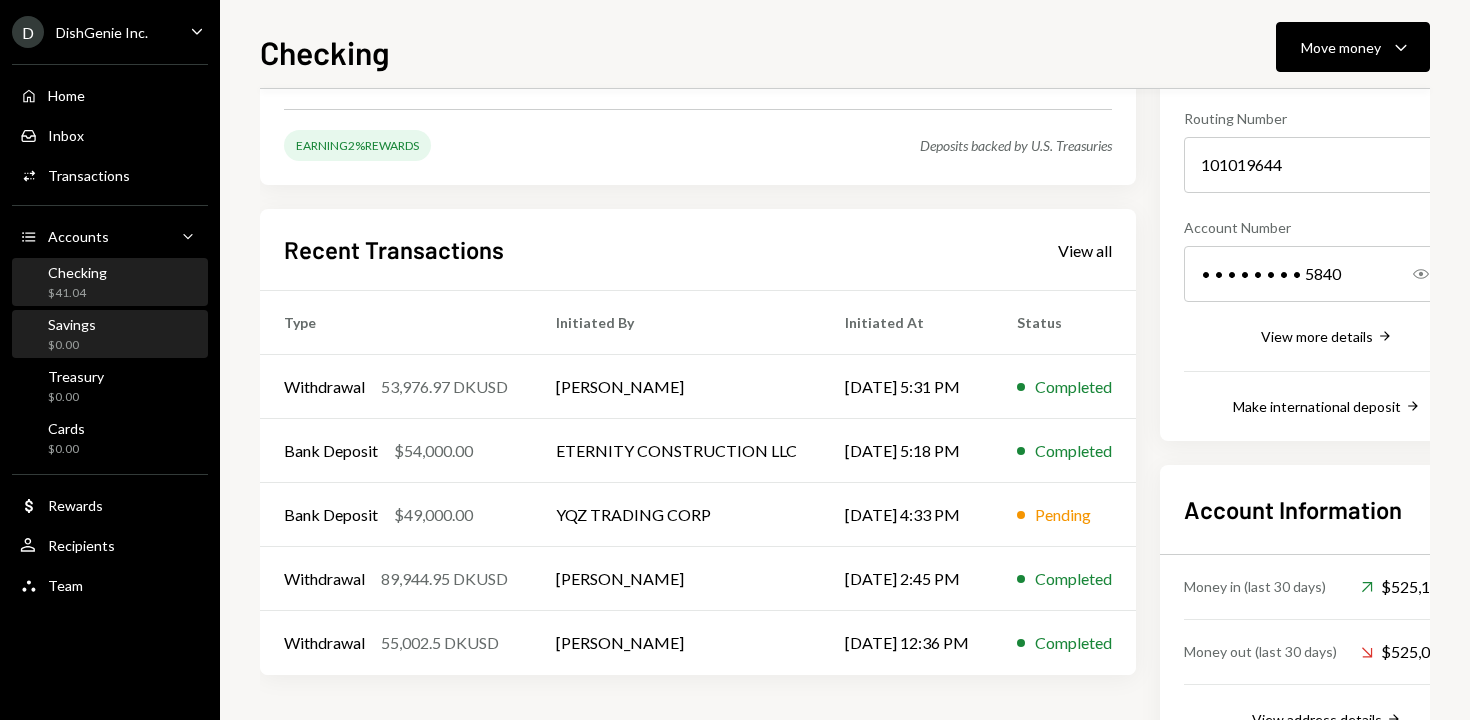 click on "Savings $0.00" at bounding box center [110, 335] 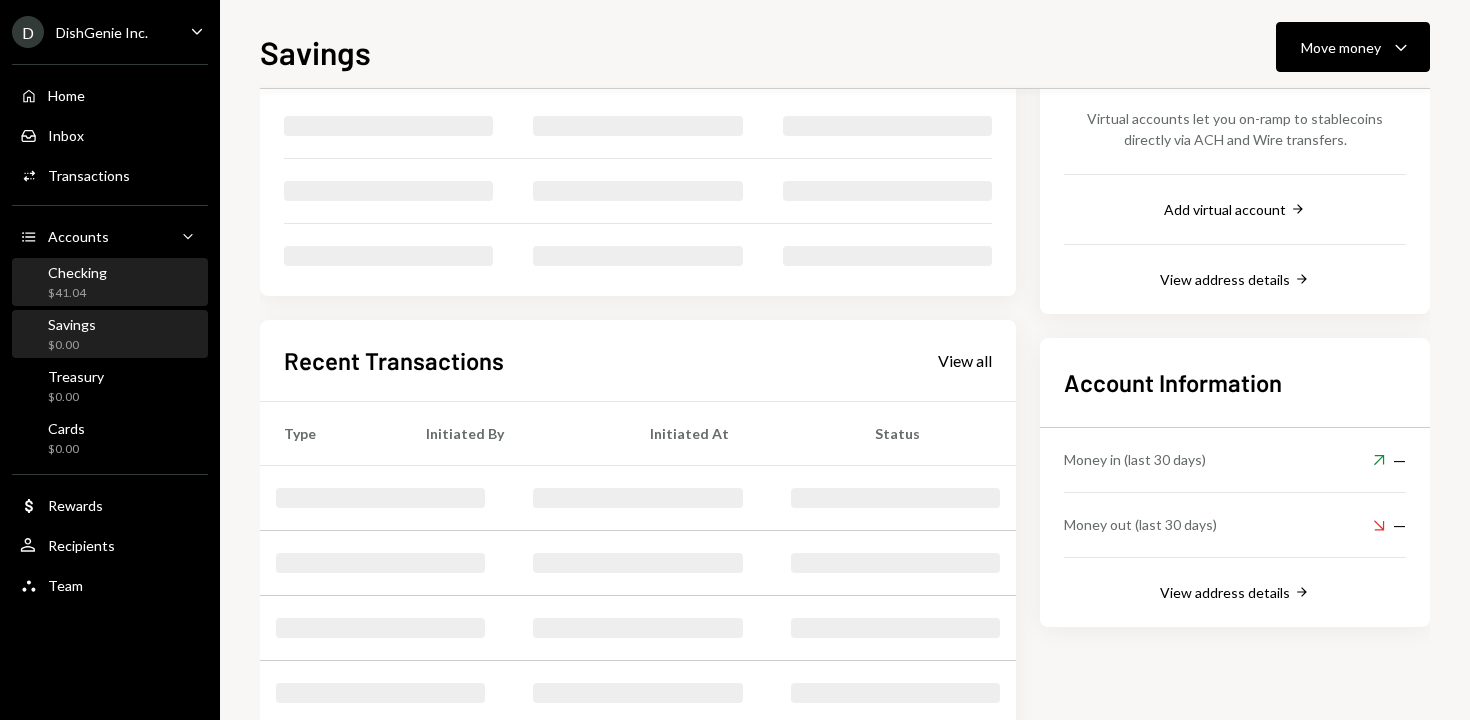 click on "Checking $41.04" at bounding box center [110, 283] 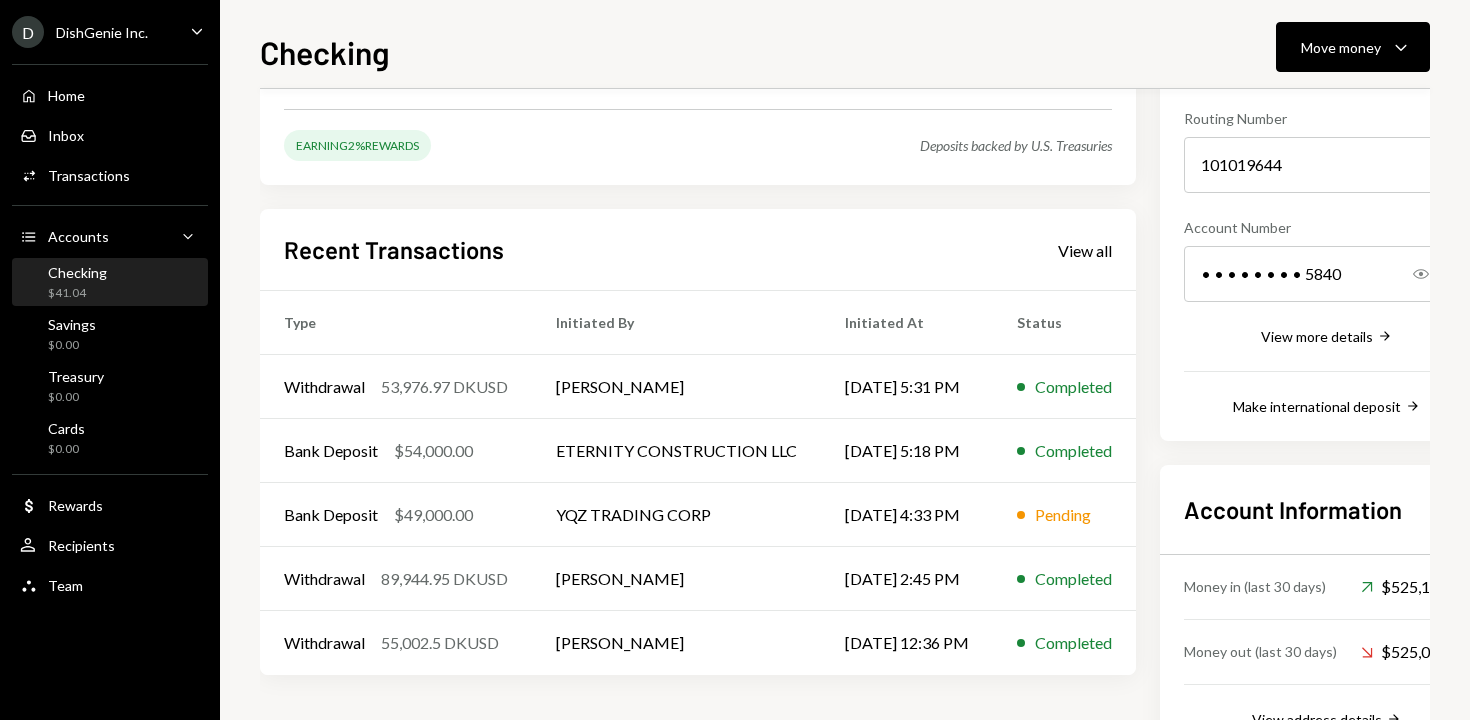 click on "View all" at bounding box center [1085, 250] 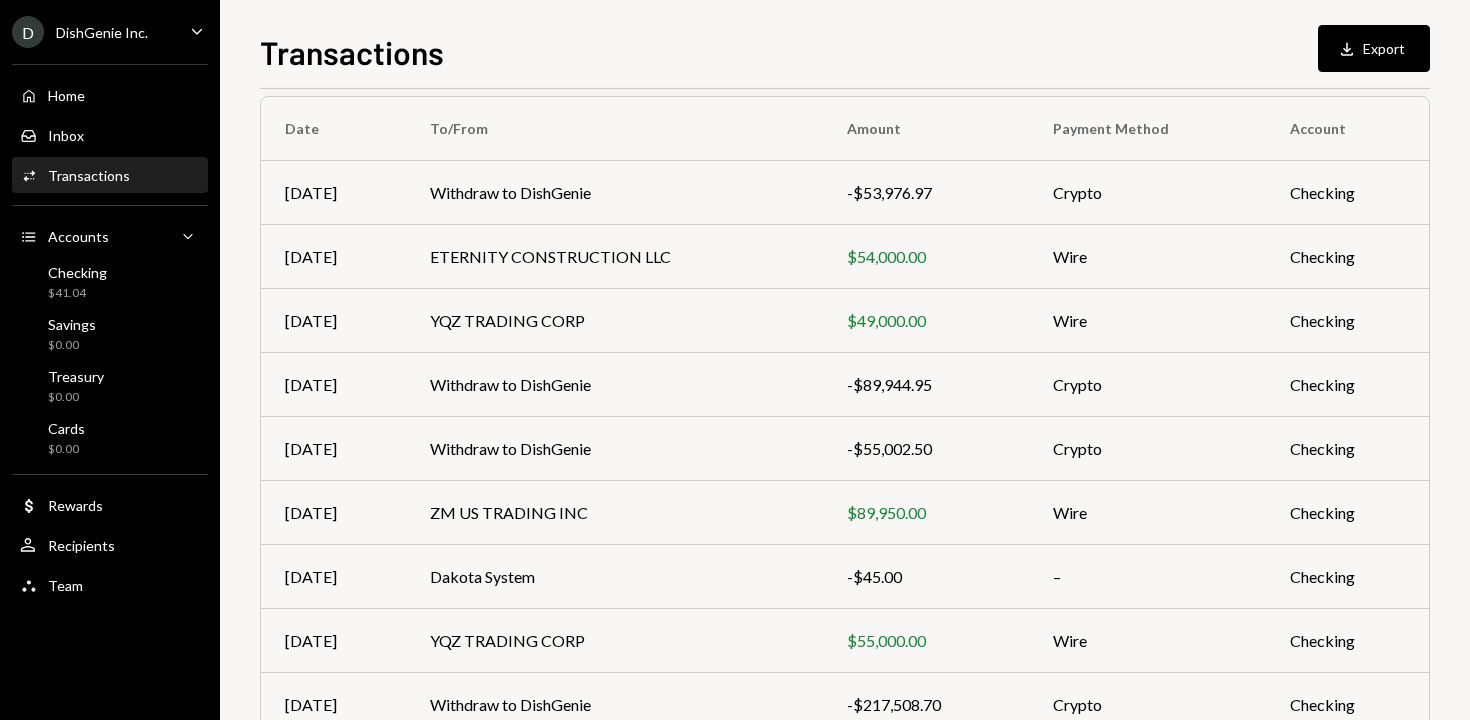 scroll, scrollTop: 168, scrollLeft: 0, axis: vertical 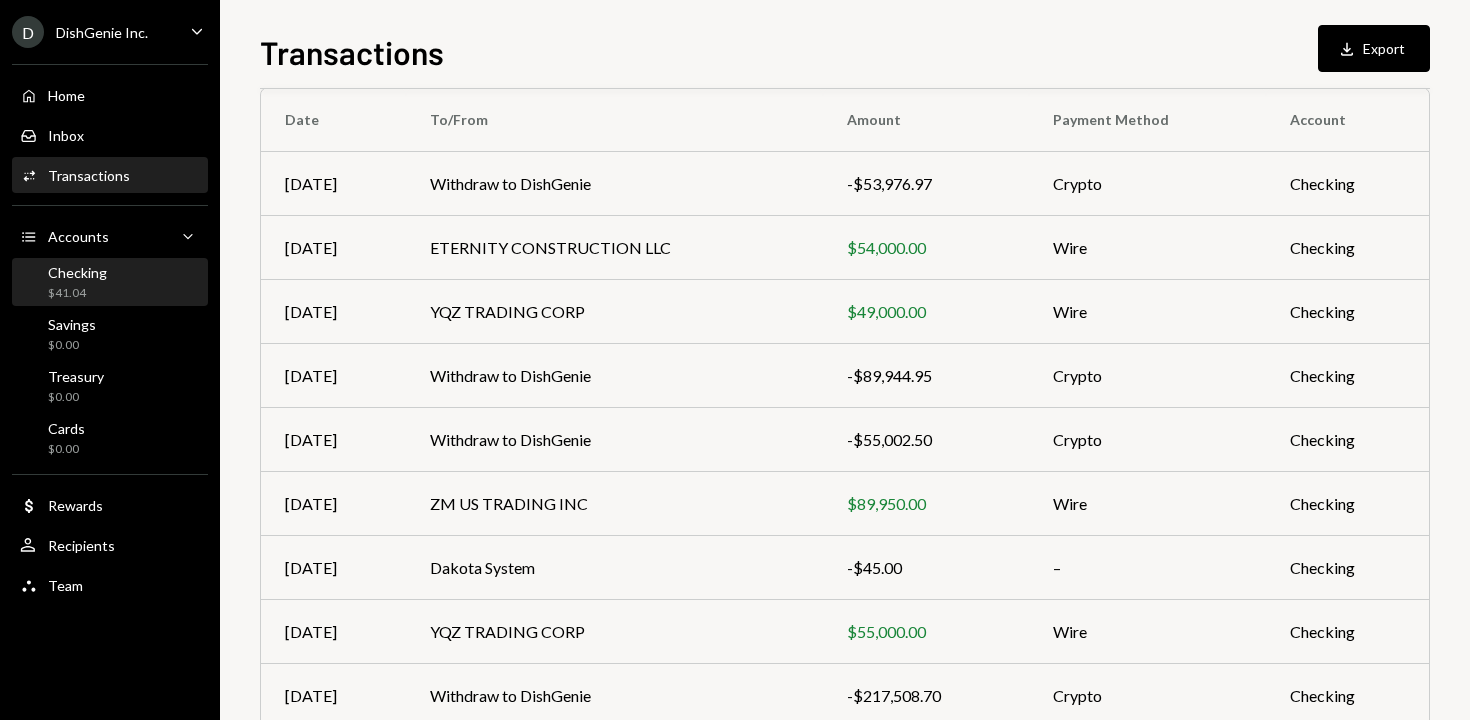 click on "Checking $41.04" at bounding box center [110, 283] 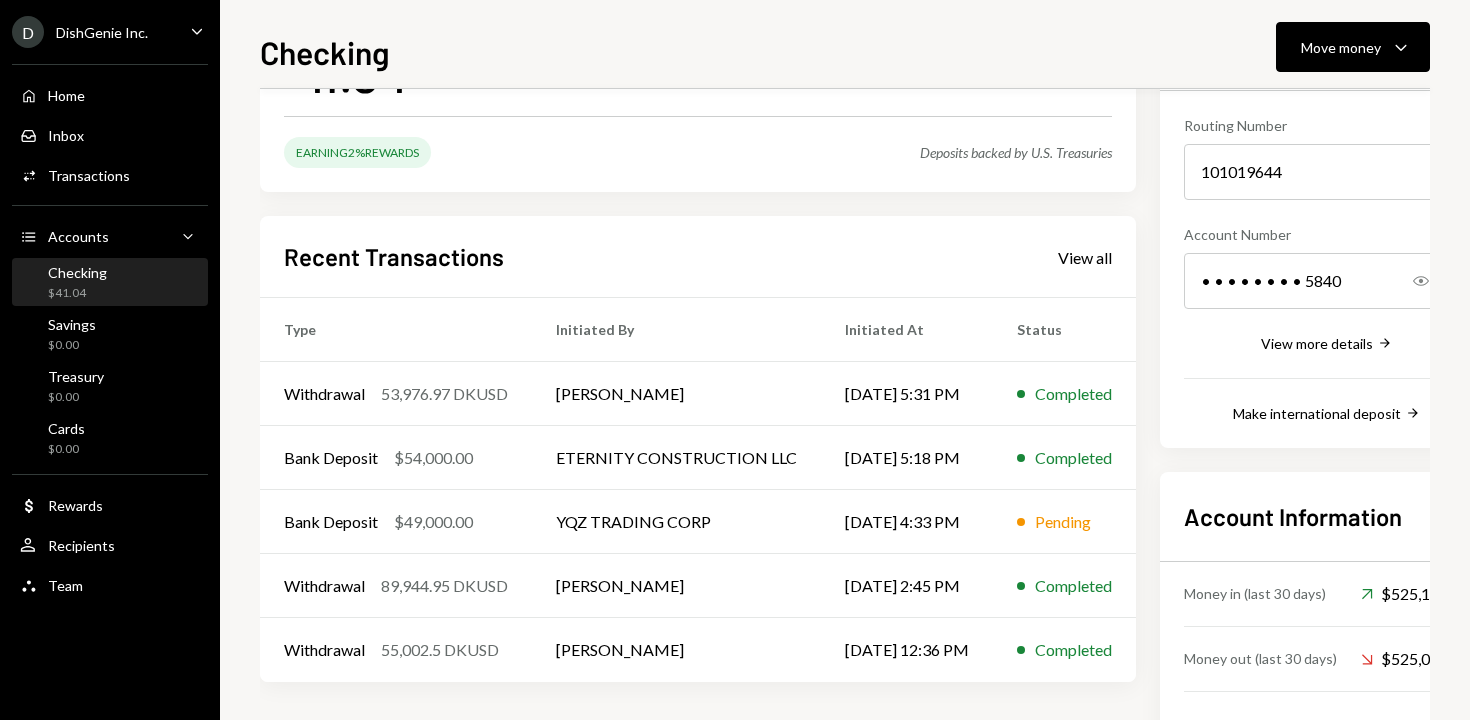 scroll, scrollTop: 202, scrollLeft: 0, axis: vertical 